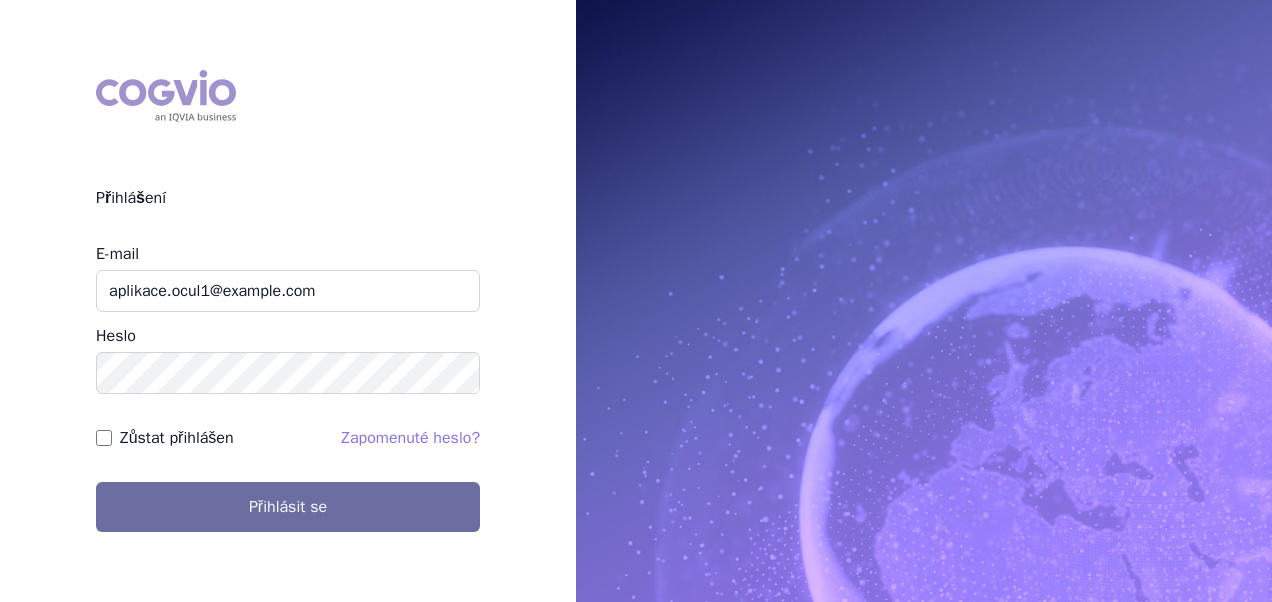 scroll, scrollTop: 0, scrollLeft: 0, axis: both 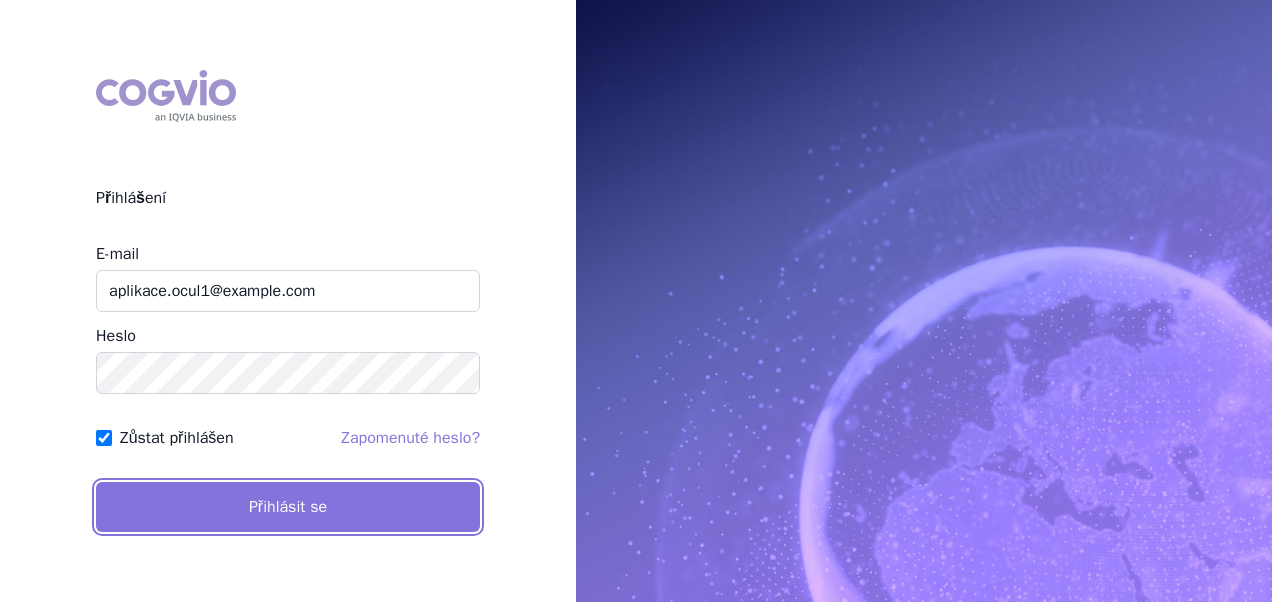 click on "Přihlásit se" at bounding box center (288, 507) 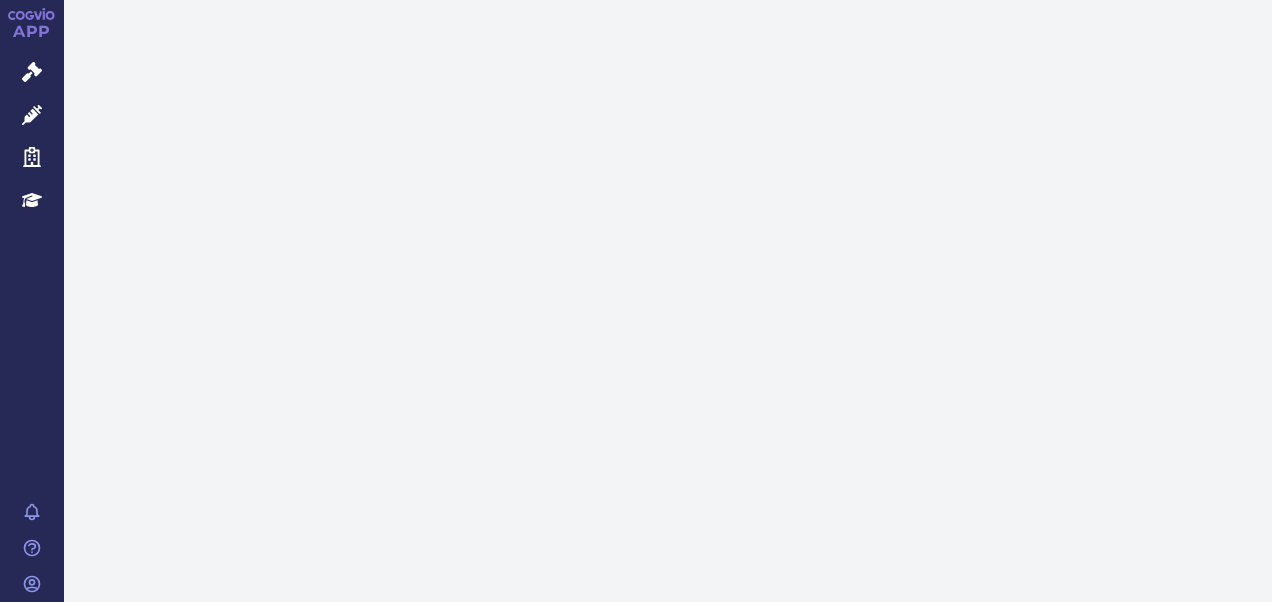 scroll, scrollTop: 0, scrollLeft: 0, axis: both 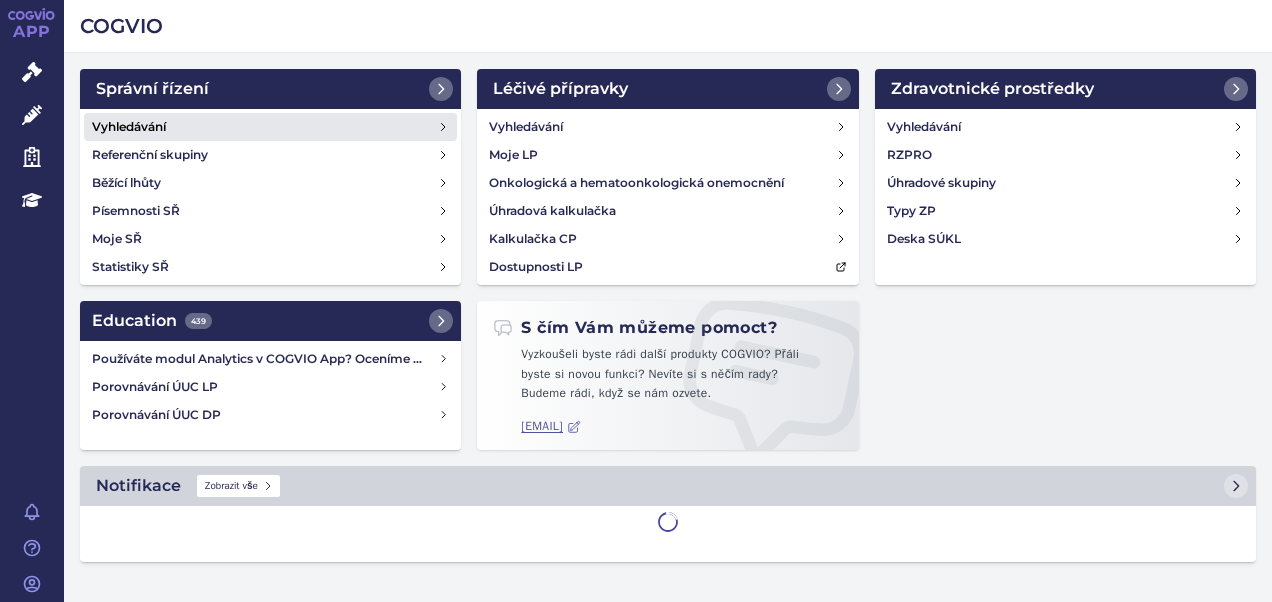 click on "Vyhledávání" at bounding box center [129, 127] 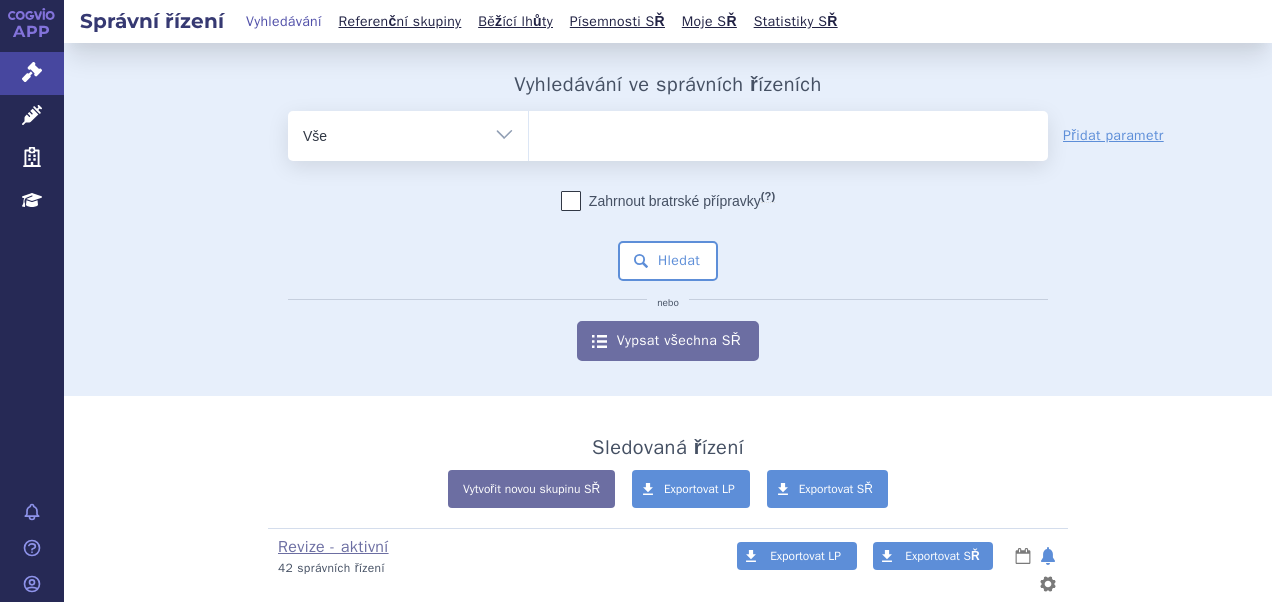 scroll, scrollTop: 0, scrollLeft: 0, axis: both 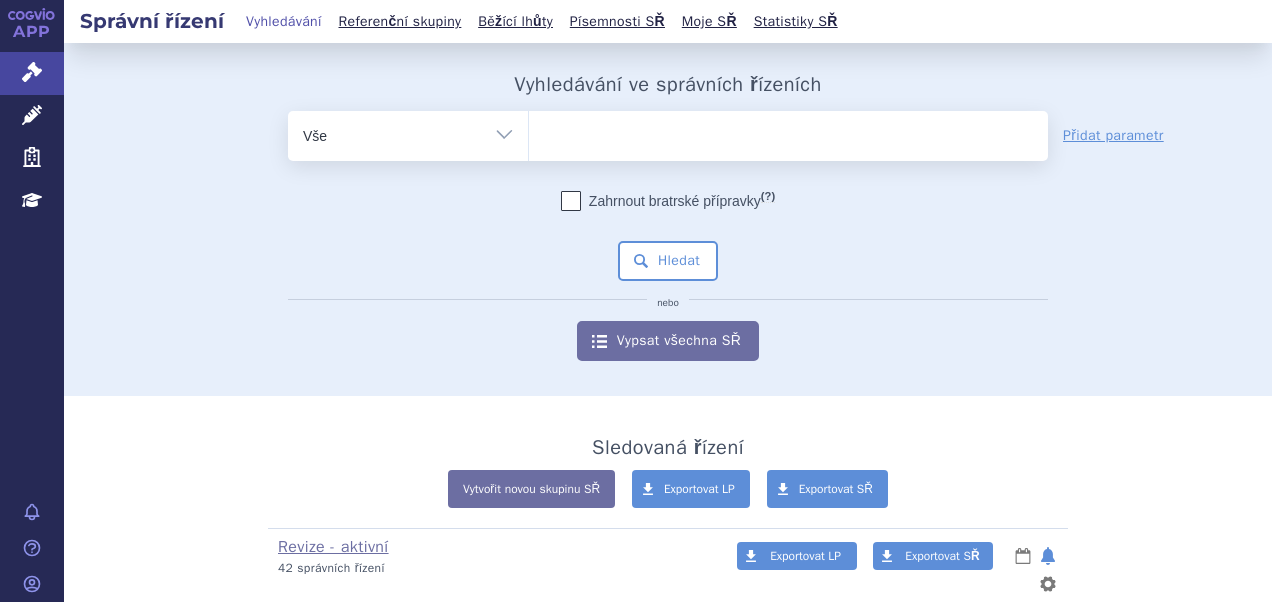 click on "Vše
Spisová značka
Typ SŘ
Přípravek/SUKL kód
Účastník/Držitel" at bounding box center (408, 133) 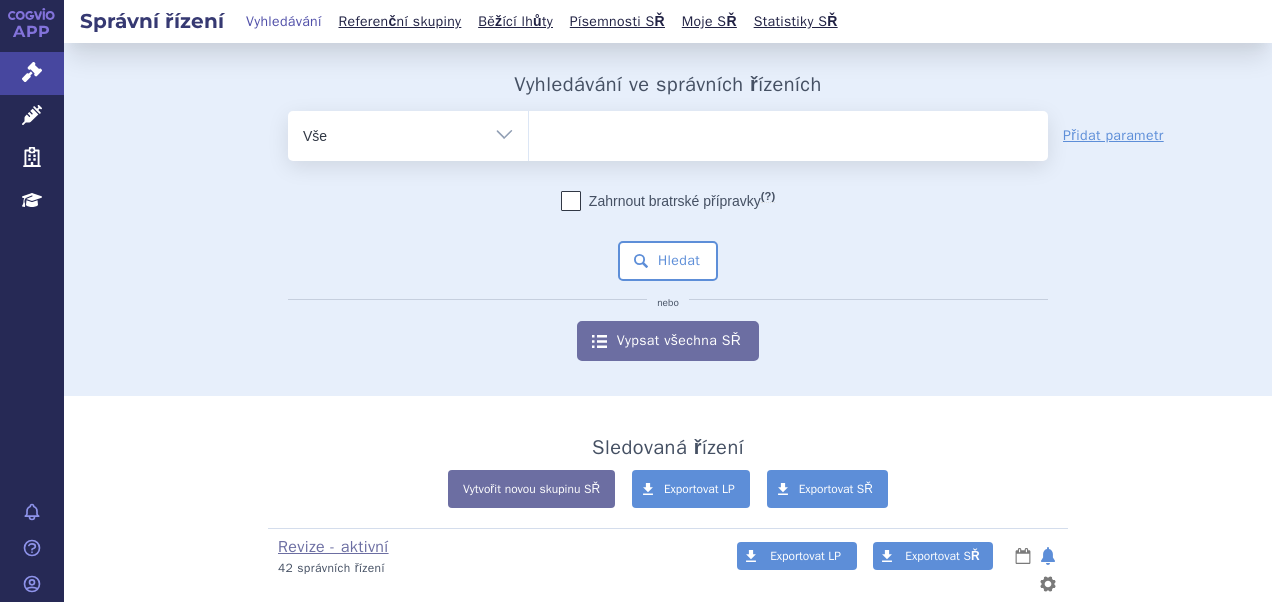 select on "filter-atc-group" 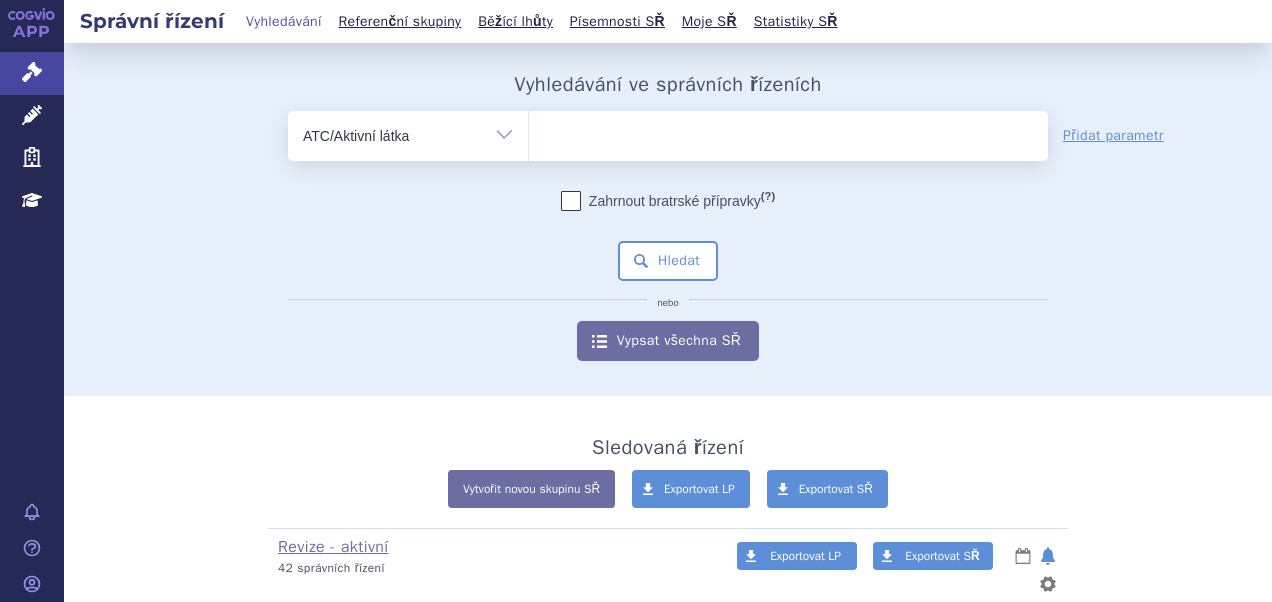 click on "Vše
Spisová značka
Typ SŘ
Přípravek/SUKL kód
Účastník/Držitel" at bounding box center [408, 133] 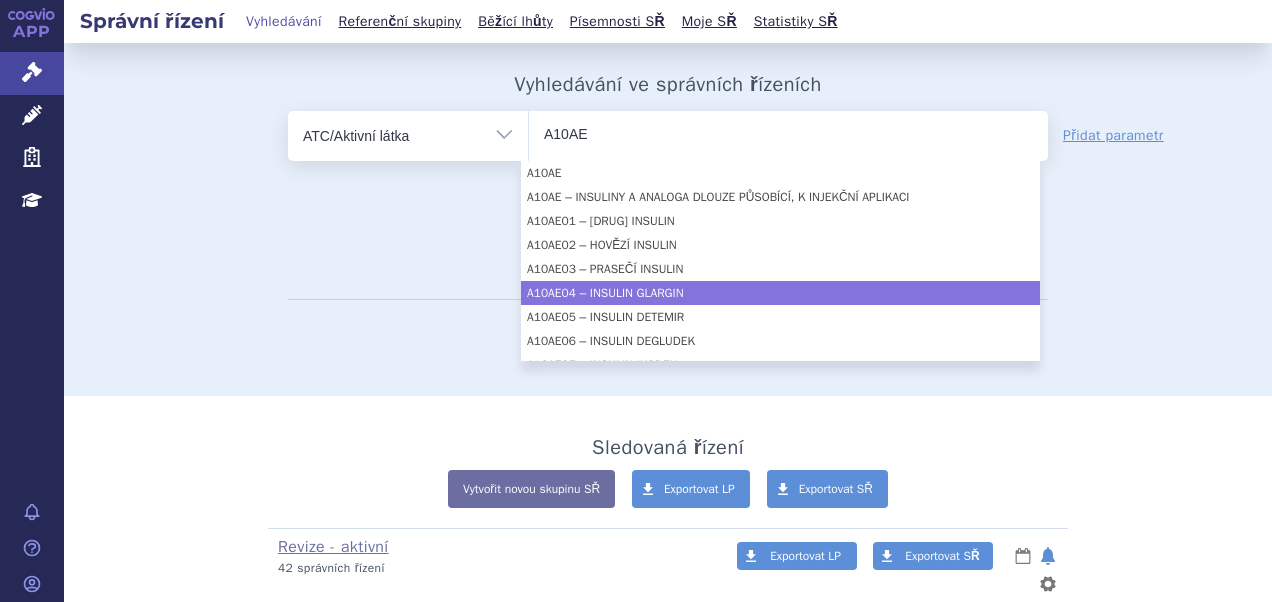 type on "A10AE" 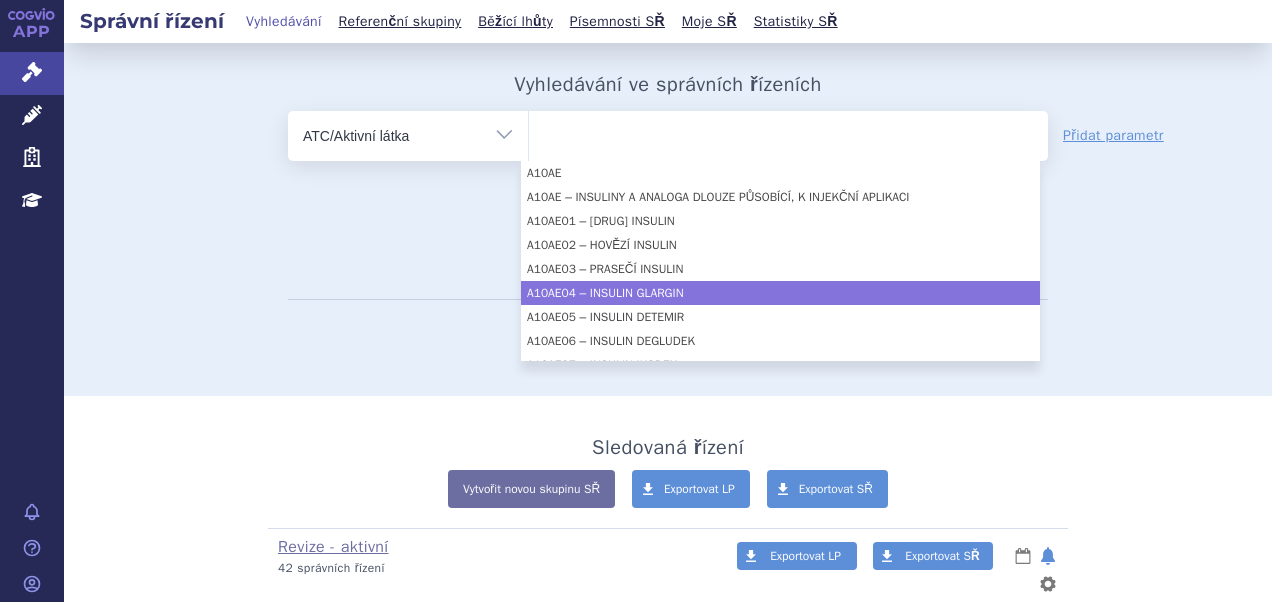 select on "A10AE04" 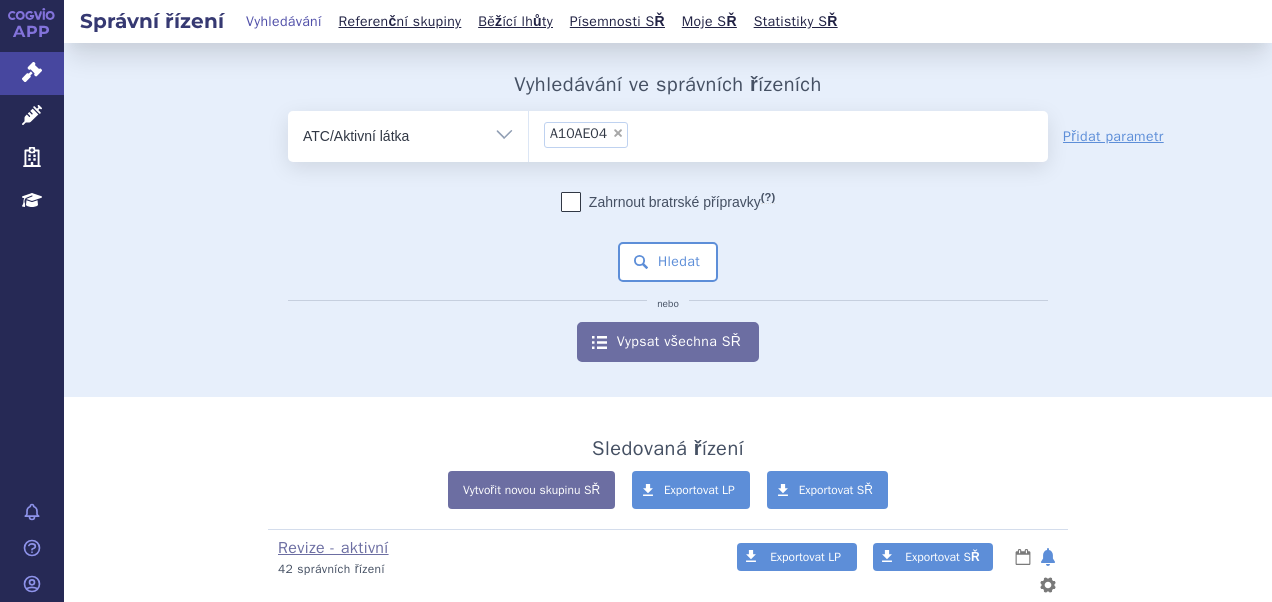 click on "Zahrnout bratrské přípravky  (?)
* Pozor, hledání dle vyhledávacího parametru  Indikační omezení dle MeSH  právě prochází aktualizací, neboť bylo vydáno nové SCAU. Výsledek vašeho hledání může být mírně omezený. Všechna data budou opět k dispozici během několika dní.
Hledat
nebo
Vypsat všechna SŘ" at bounding box center [668, 277] 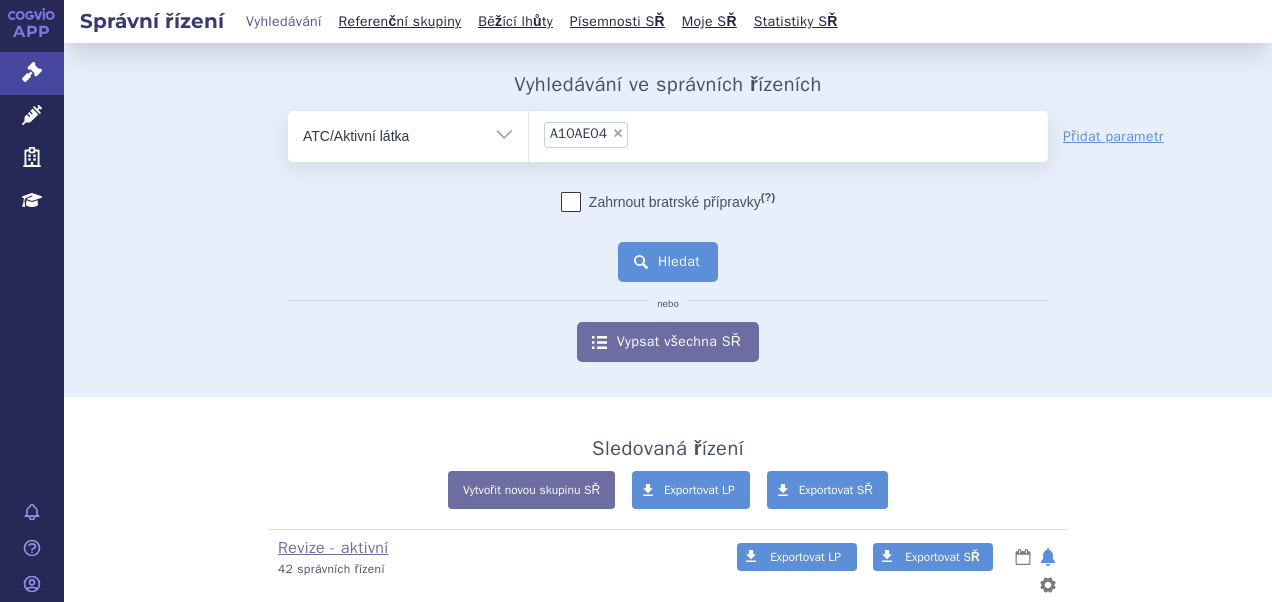 click on "Hledat" at bounding box center [668, 262] 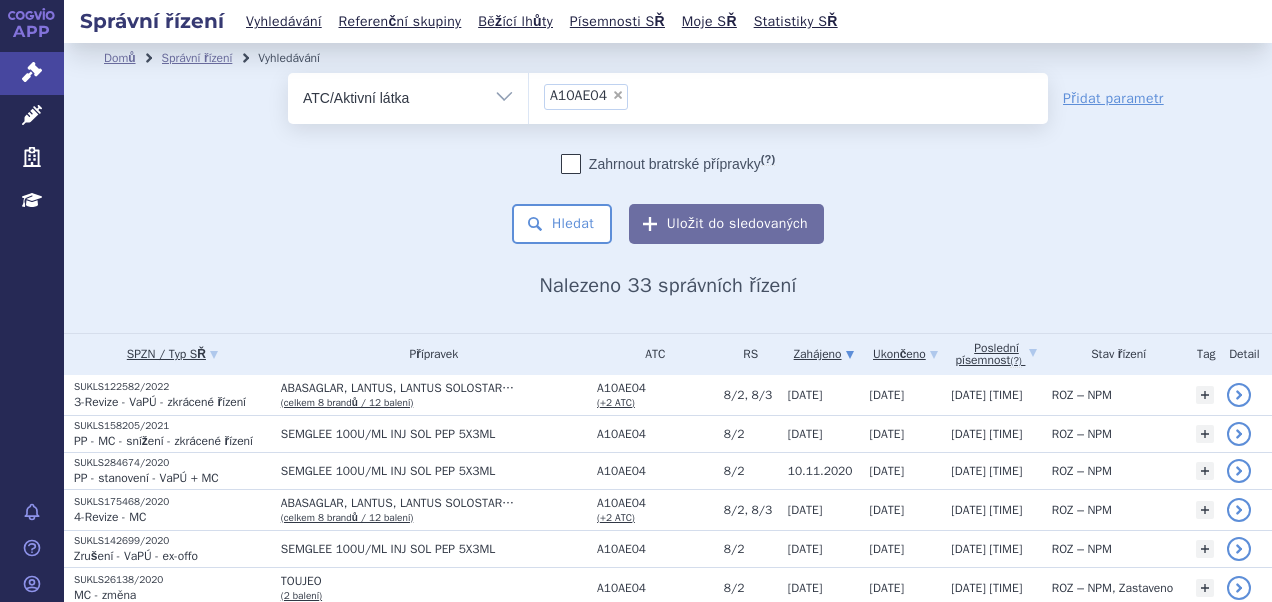 scroll, scrollTop: 0, scrollLeft: 0, axis: both 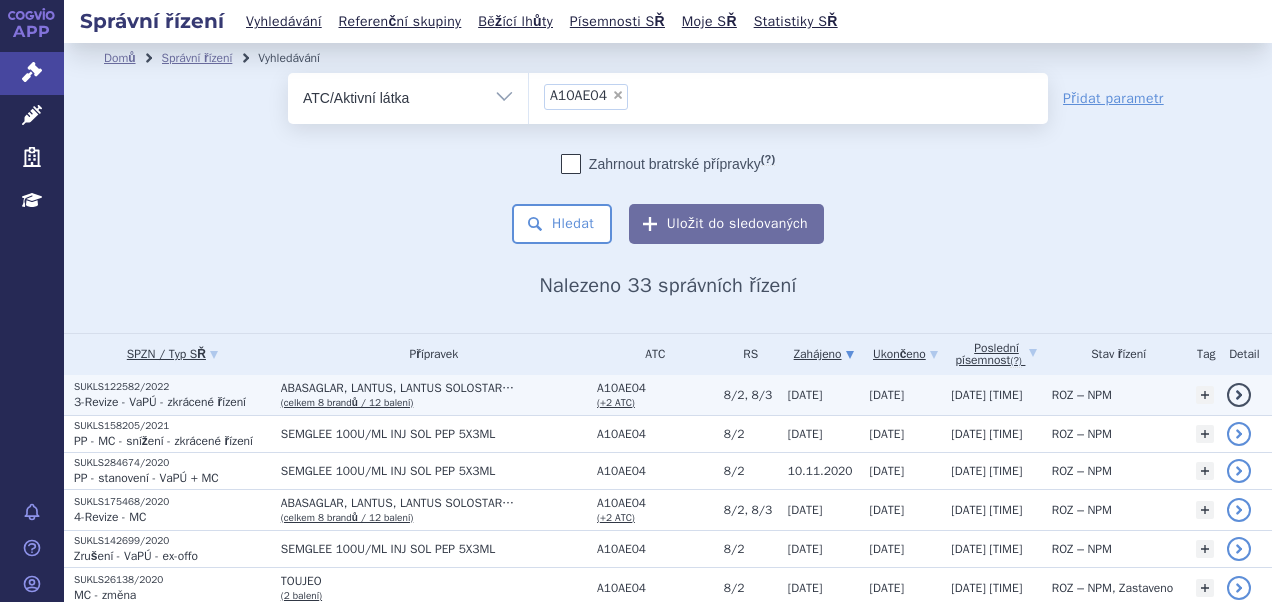 click on "3-Revize - VaPÚ - zkrácené řízení" at bounding box center (160, 402) 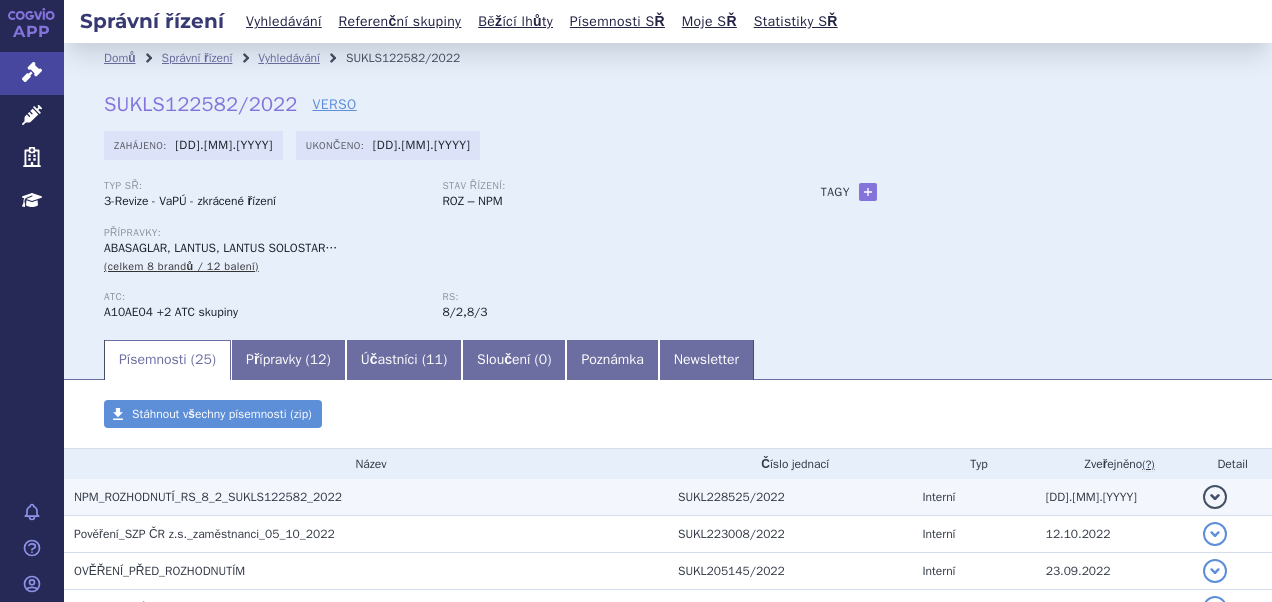 scroll, scrollTop: 0, scrollLeft: 0, axis: both 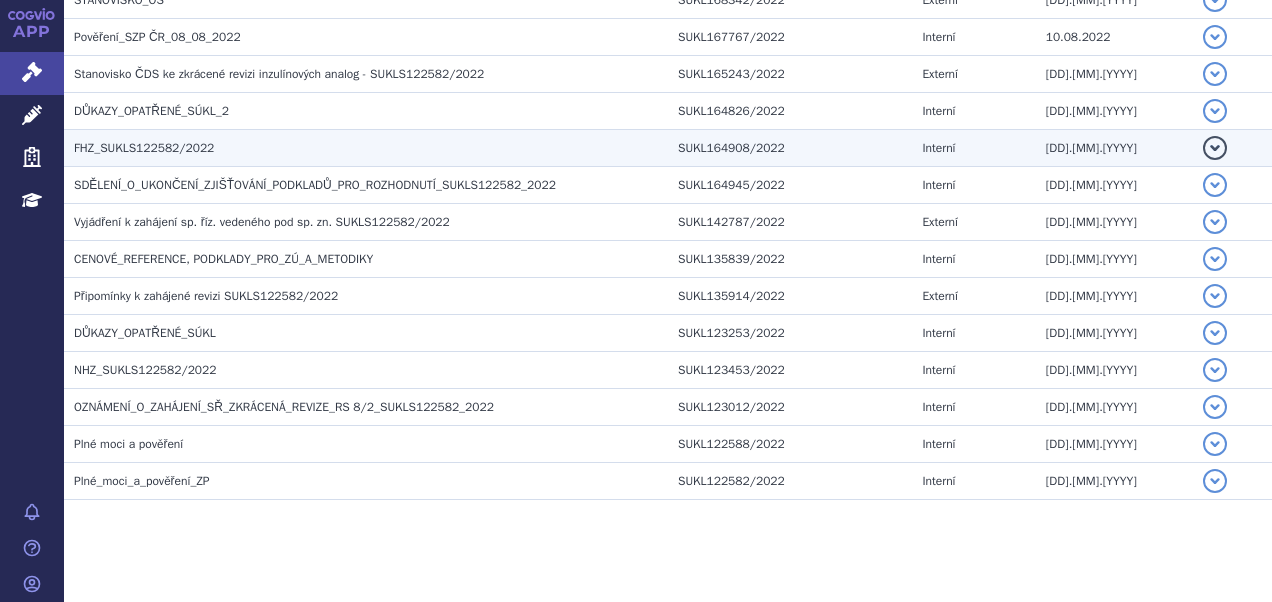 click on "FHZ_SUKLS122582/2022" at bounding box center [144, 148] 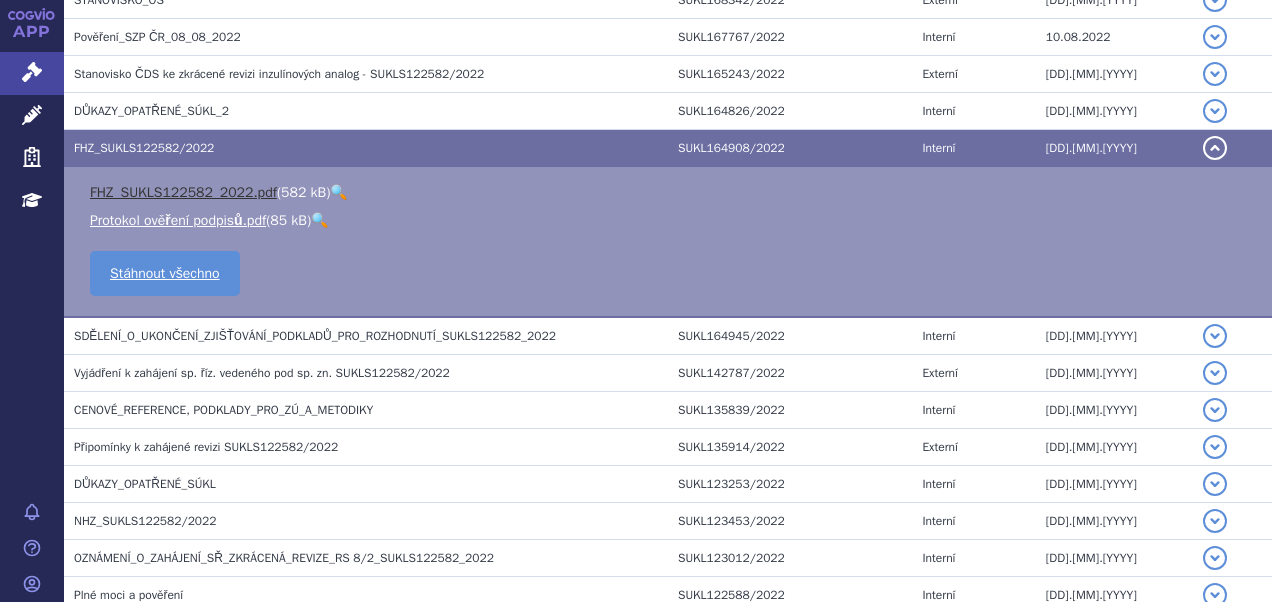 click on "FHZ_SUKLS122582_2022.pdf" at bounding box center (183, 192) 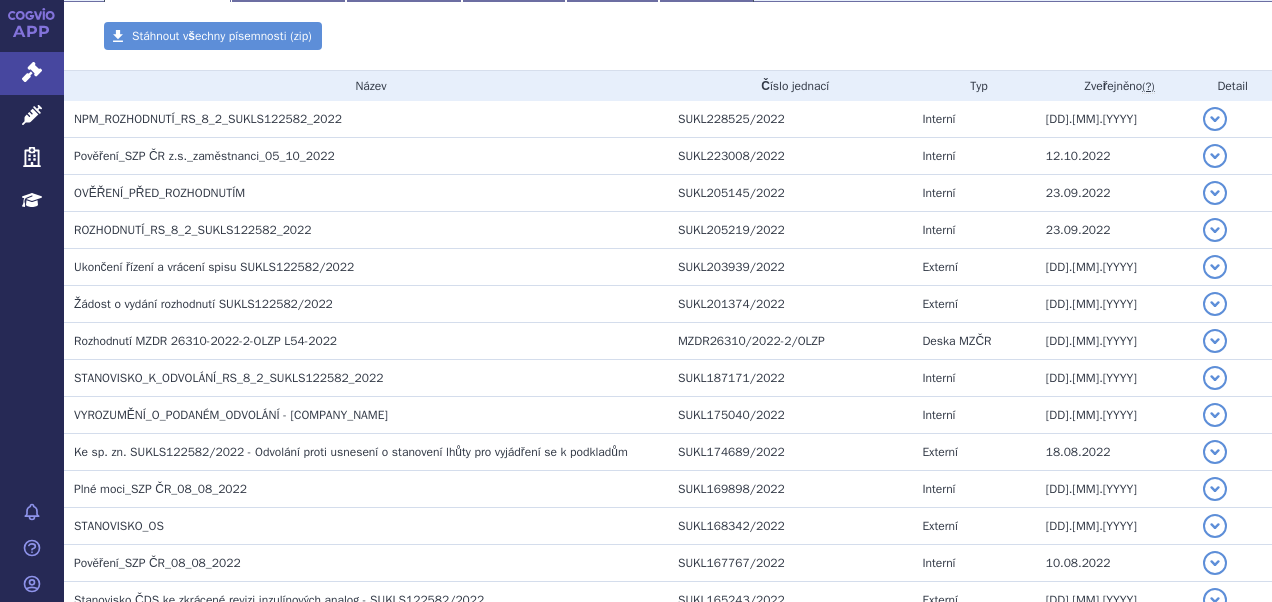 scroll, scrollTop: 28, scrollLeft: 0, axis: vertical 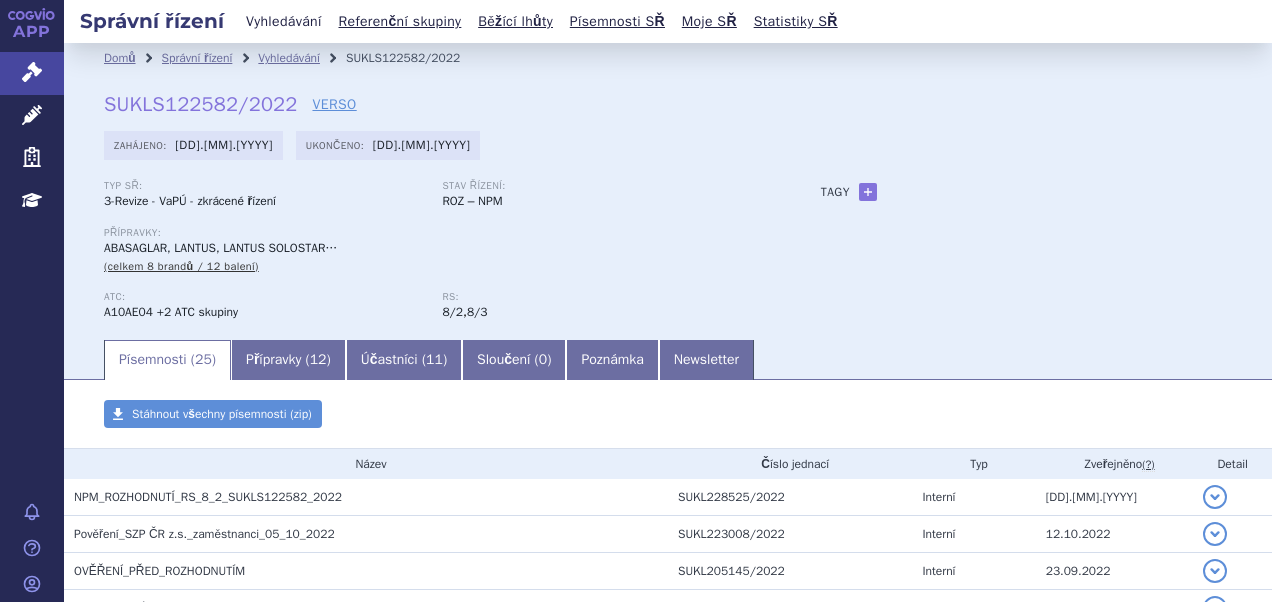 click on "Vyhledávání" at bounding box center (284, 21) 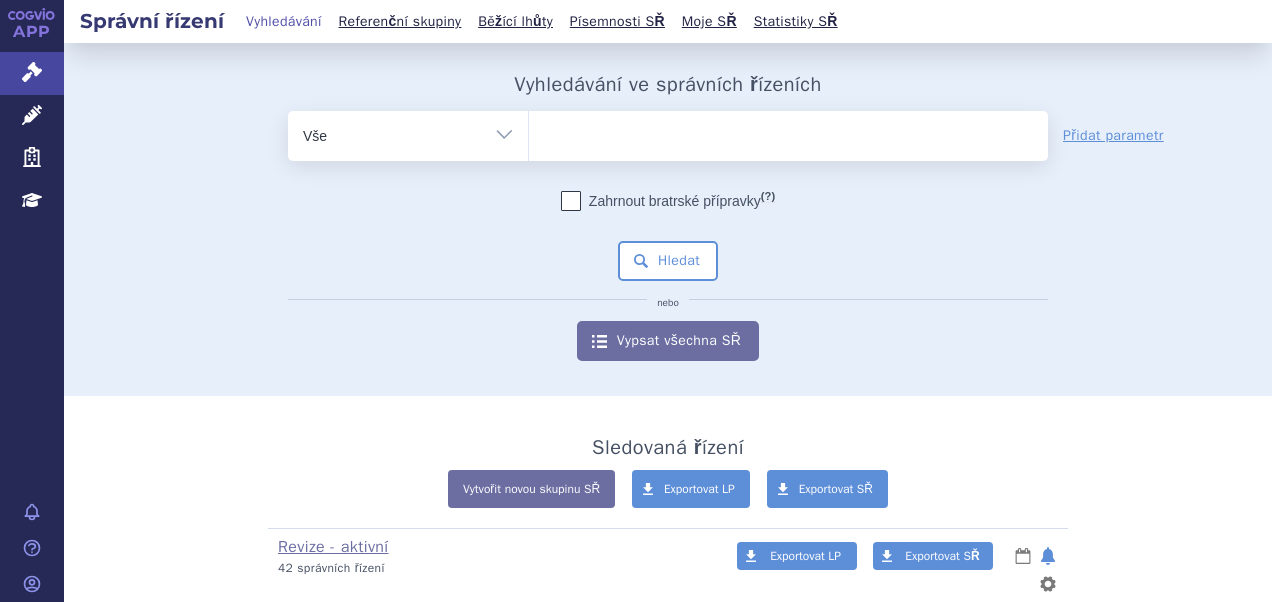 scroll, scrollTop: 0, scrollLeft: 0, axis: both 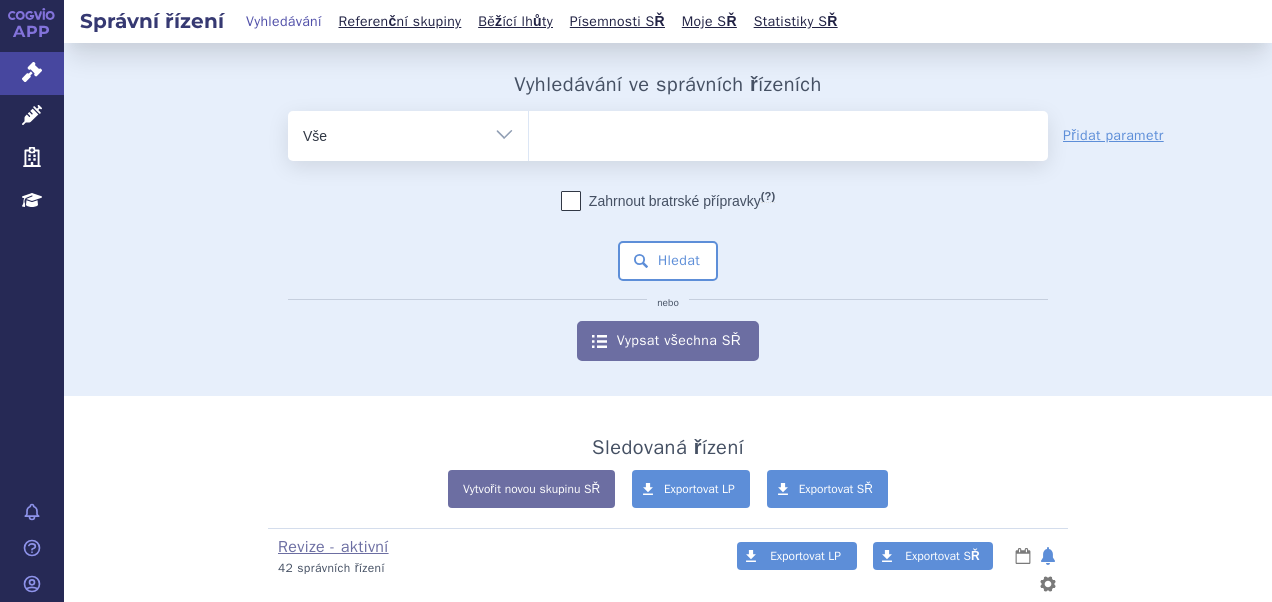 click on "Vše
Spisová značka
Typ SŘ
Přípravek/SUKL kód
Účastník/Držitel" at bounding box center (408, 133) 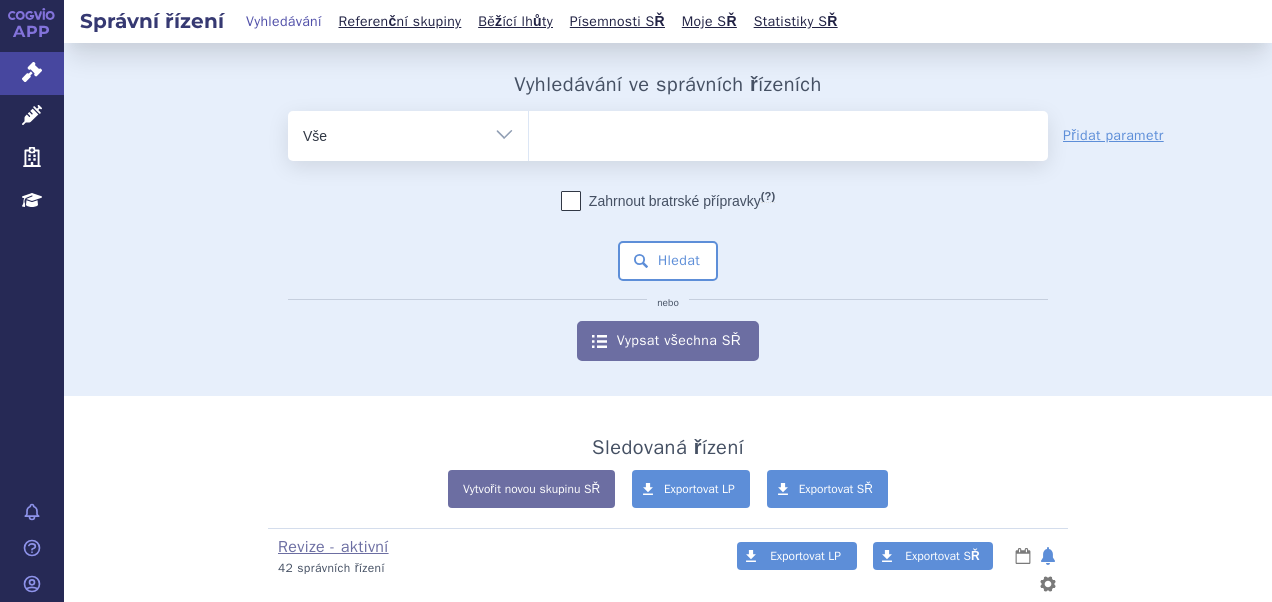 select on "filter-atc-group" 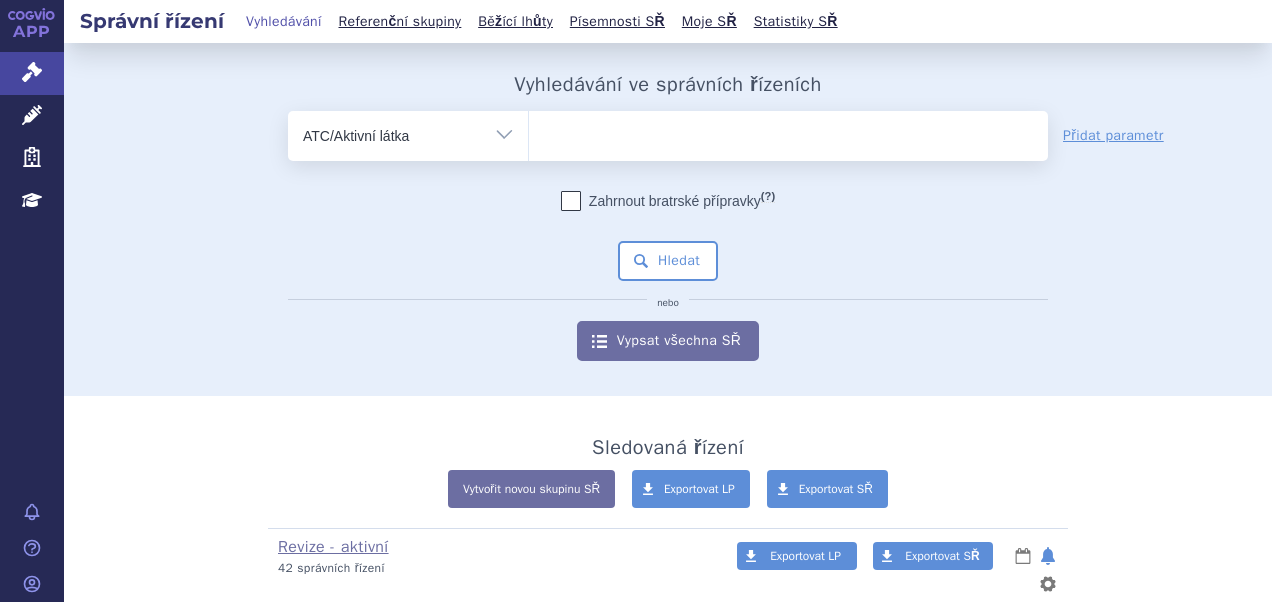 click on "Vše
Spisová značka
Typ SŘ
Přípravek/SUKL kód
Účastník/Držitel" at bounding box center (408, 133) 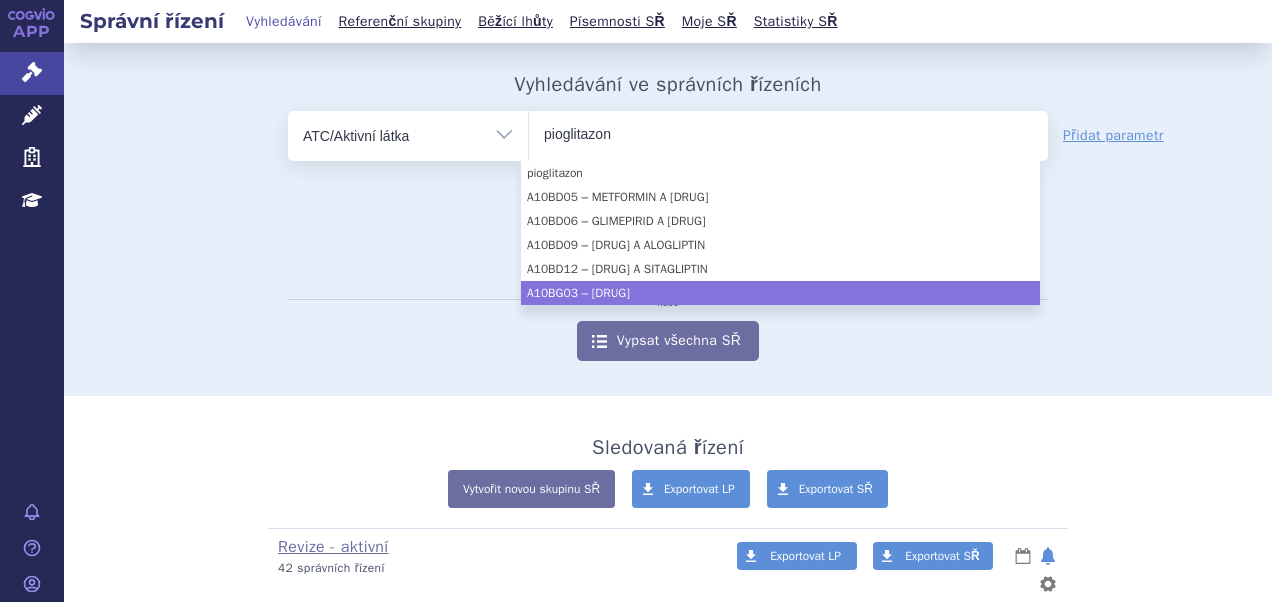 type on "pioglitazon" 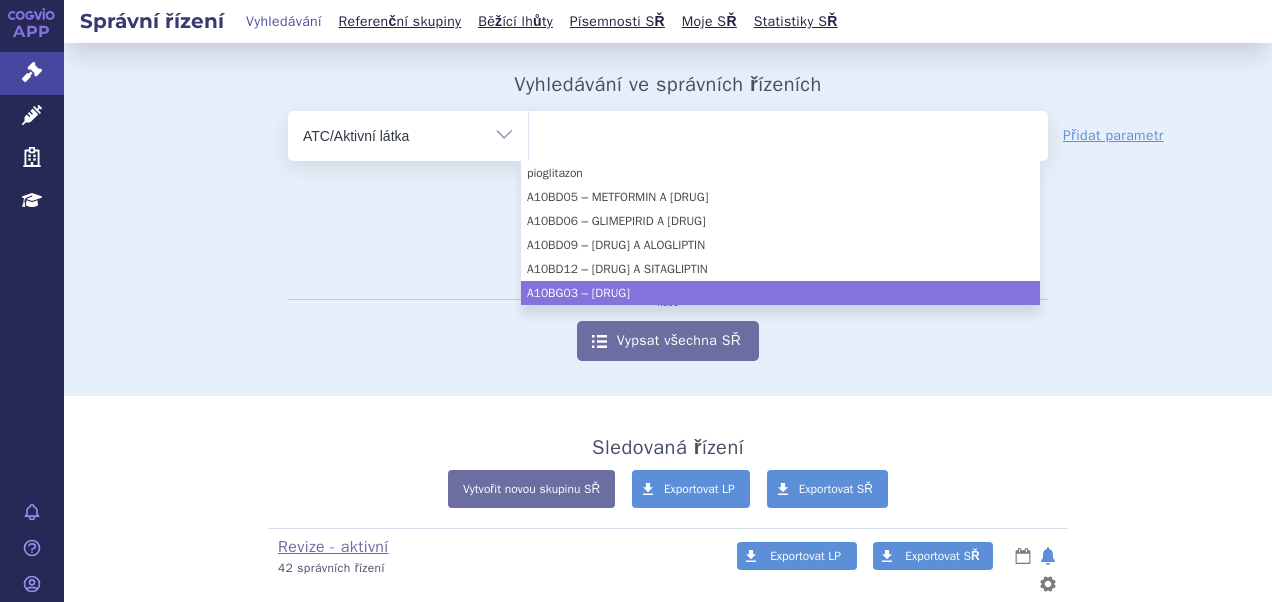 select on "A10BG03" 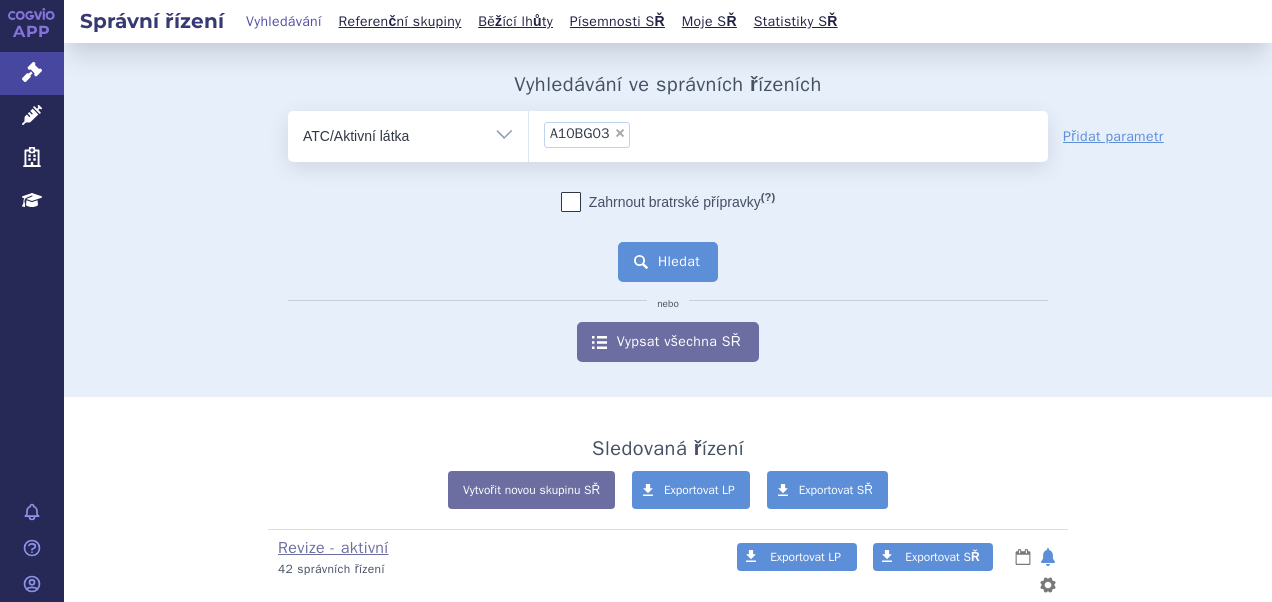 click on "Hledat" at bounding box center [668, 262] 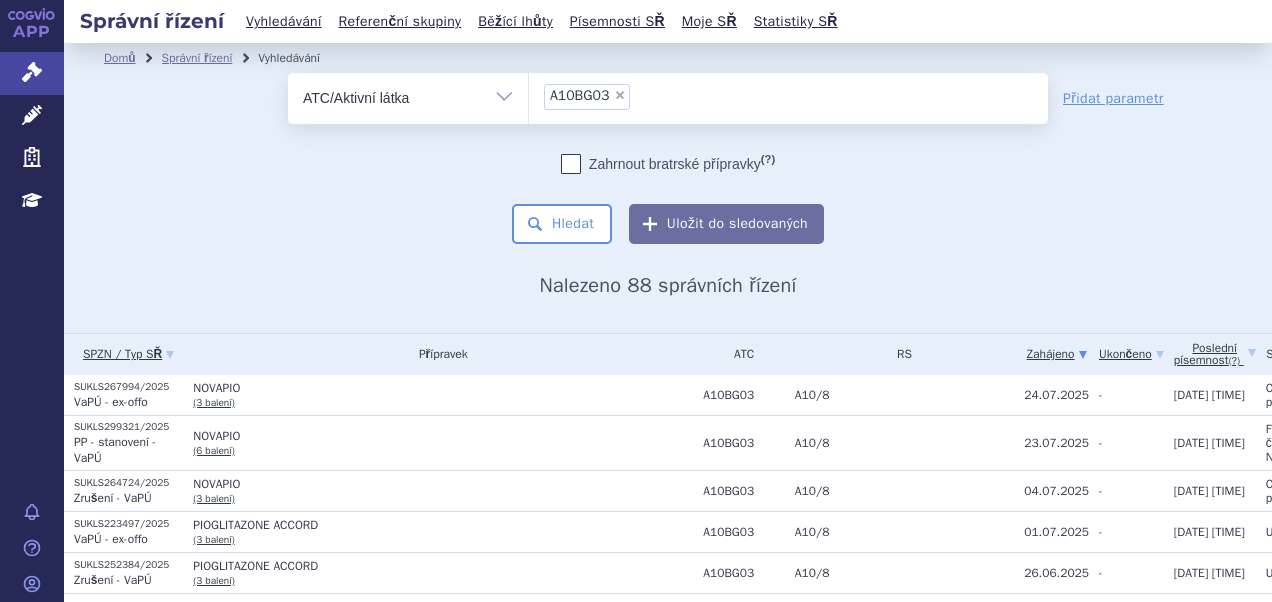scroll, scrollTop: 0, scrollLeft: 0, axis: both 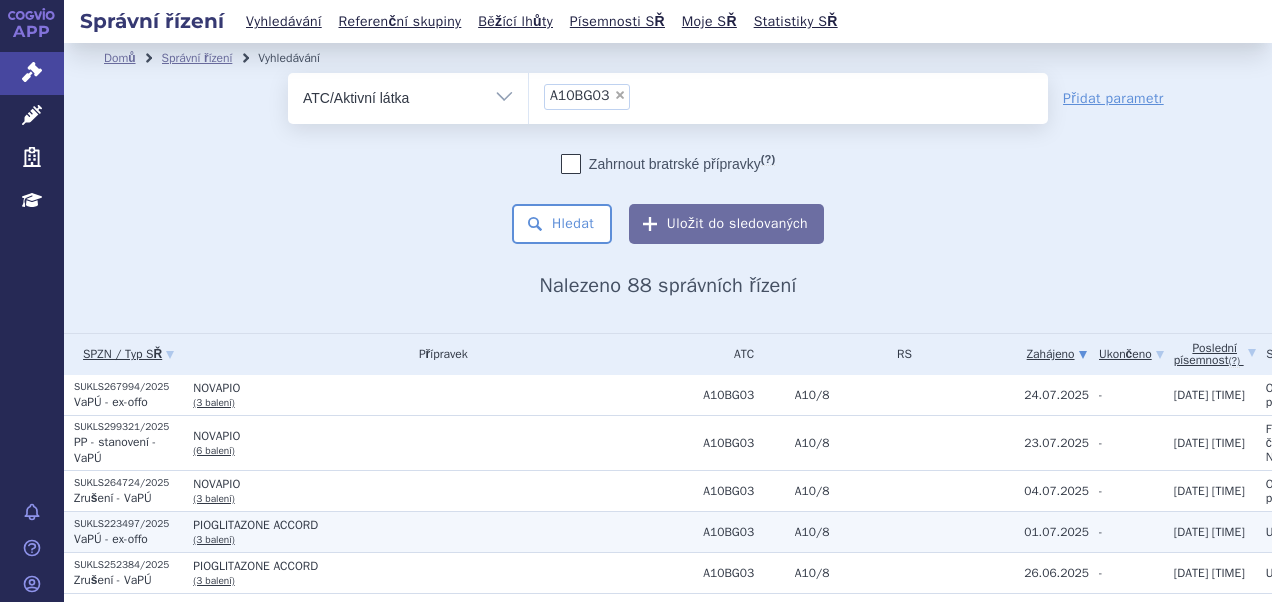 click on "SUKLS223497/2025" at bounding box center [128, 524] 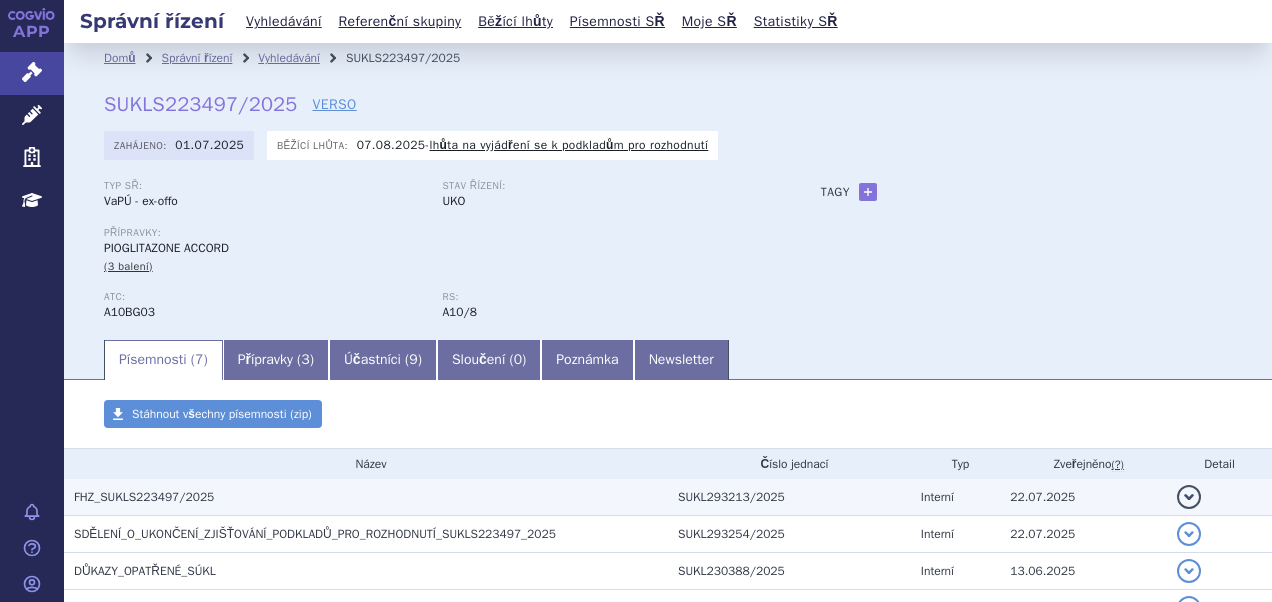 scroll, scrollTop: 0, scrollLeft: 0, axis: both 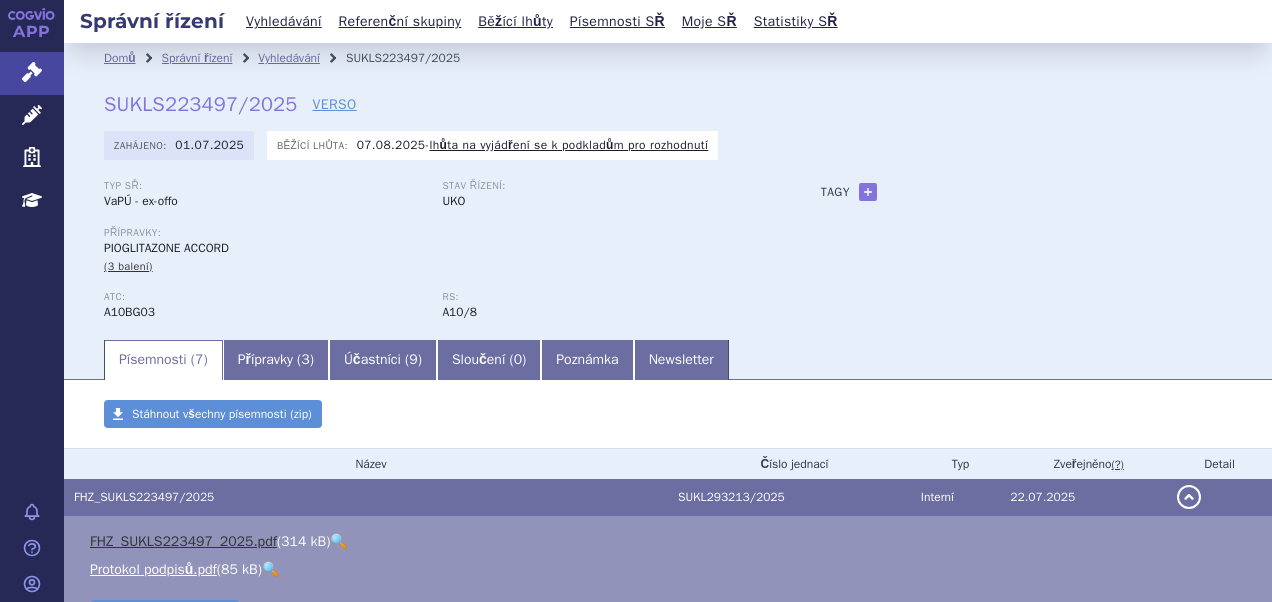 click on "FHZ_SUKLS223497_2025.pdf" at bounding box center (183, 541) 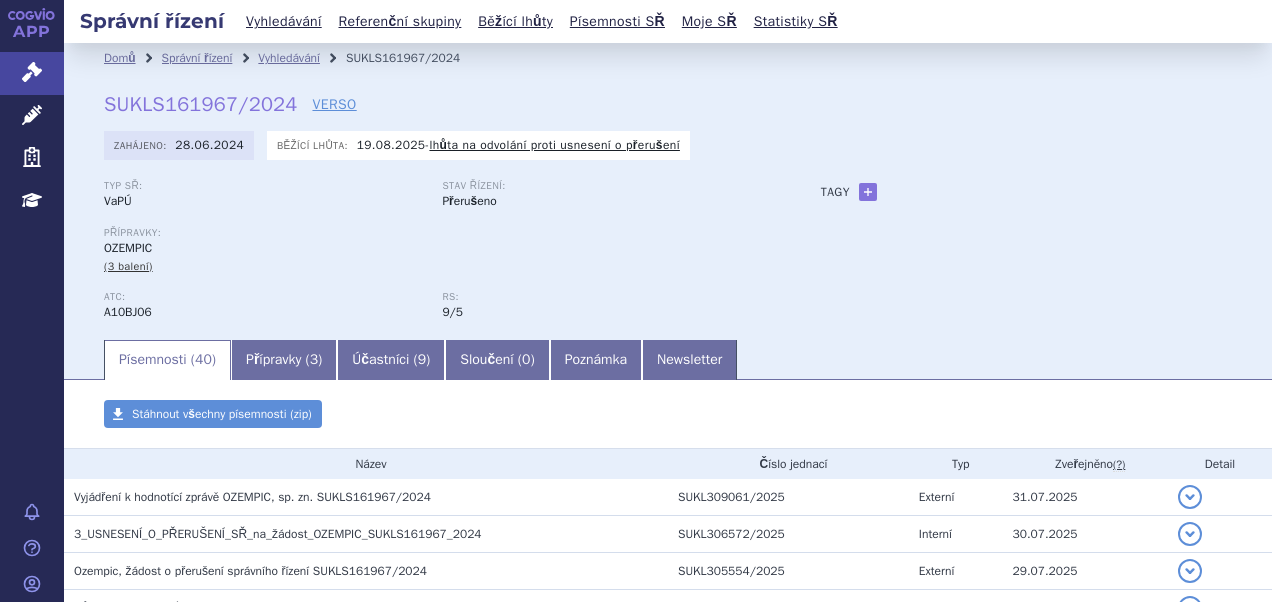 scroll, scrollTop: 0, scrollLeft: 0, axis: both 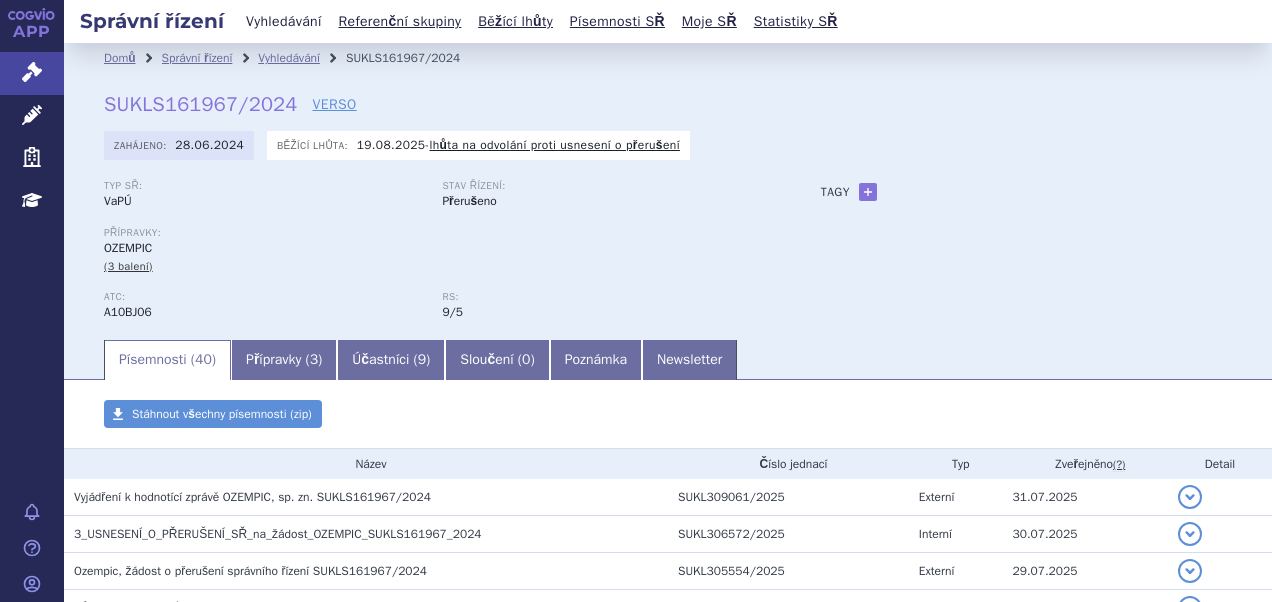 click on "Vyhledávání" at bounding box center [284, 21] 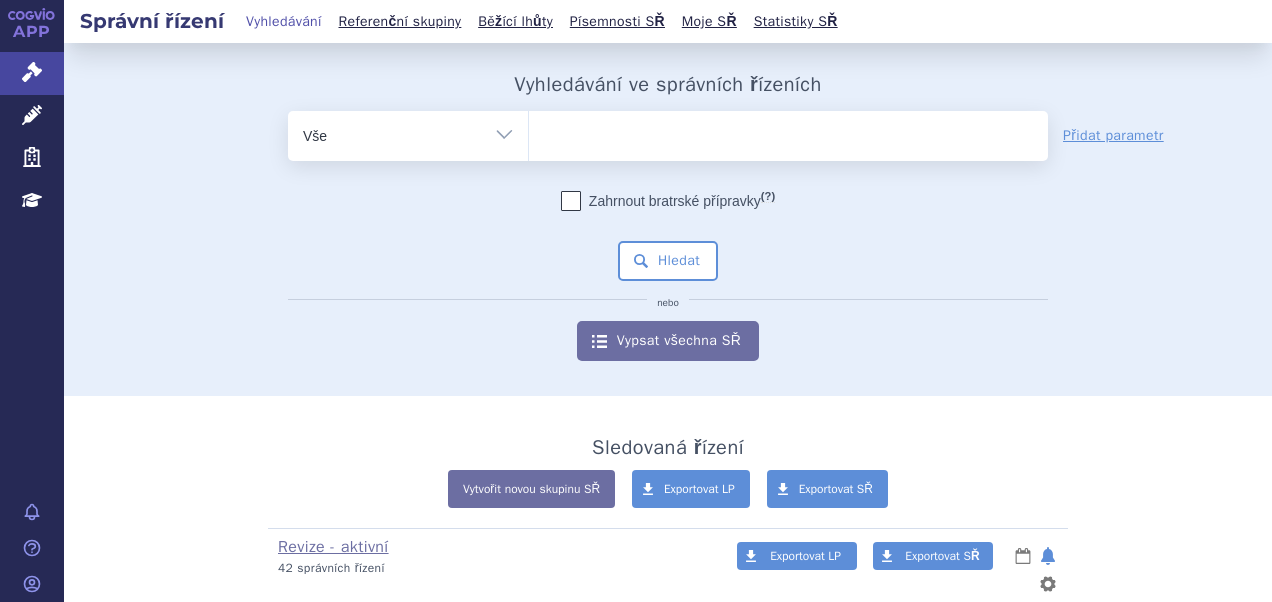 scroll, scrollTop: 0, scrollLeft: 0, axis: both 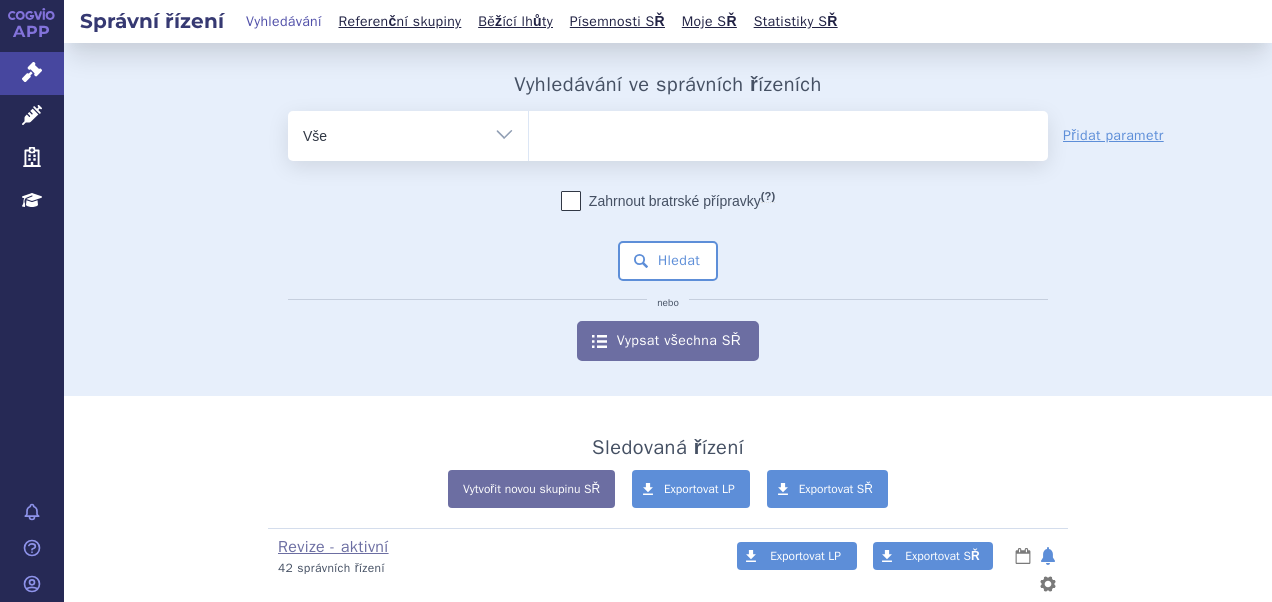 click at bounding box center (788, 136) 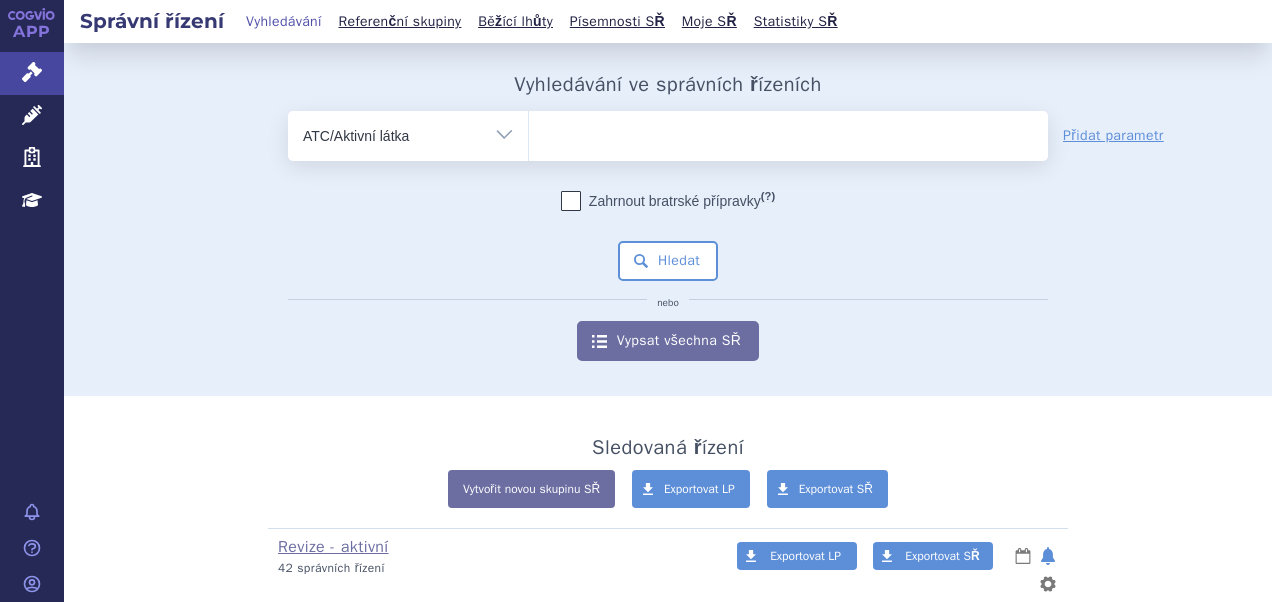 click on "Vše
Spisová značka
Typ SŘ
Přípravek/SUKL kód
Účastník/Držitel" at bounding box center [408, 133] 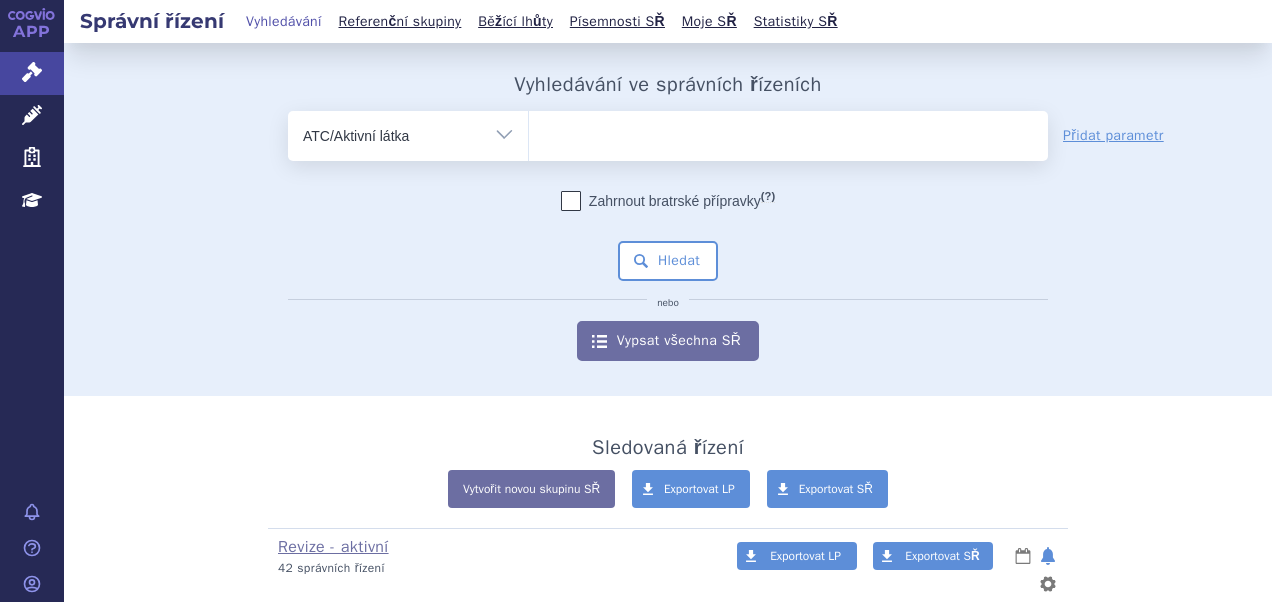 click at bounding box center (788, 132) 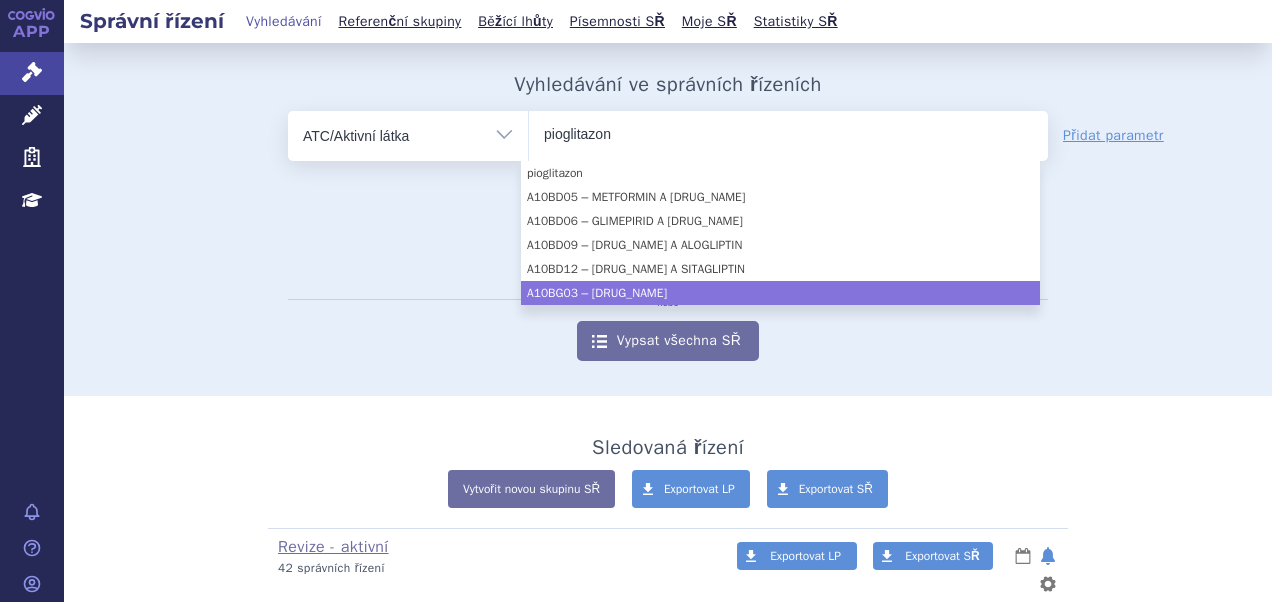 type on "pioglitazon" 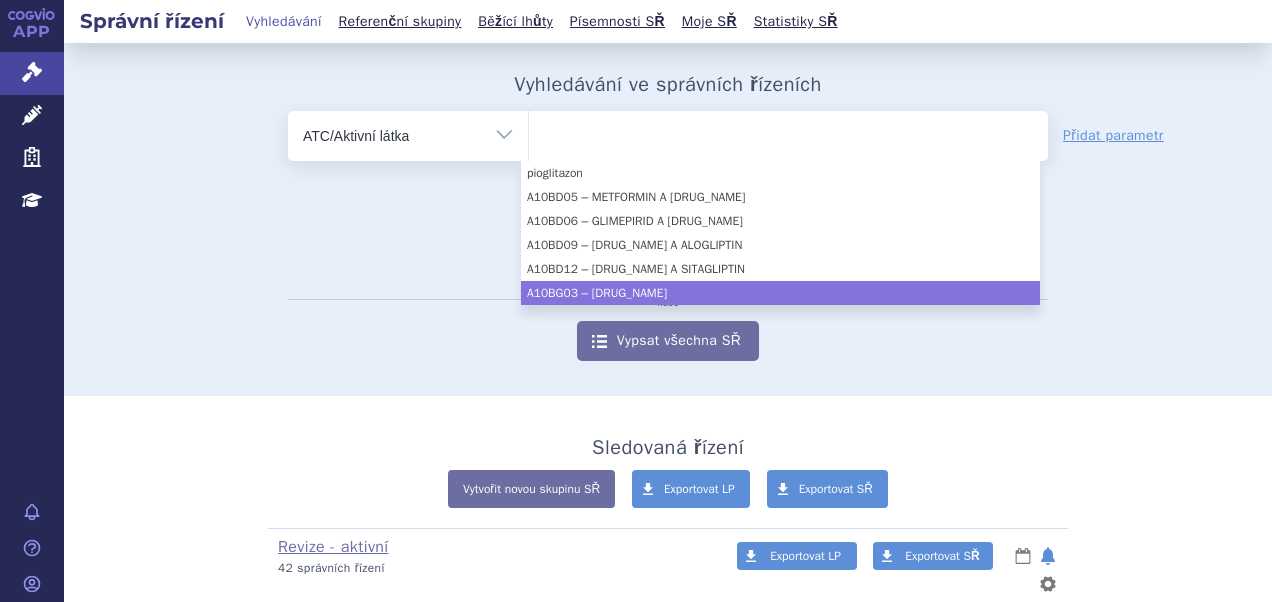 select on "A10BG03" 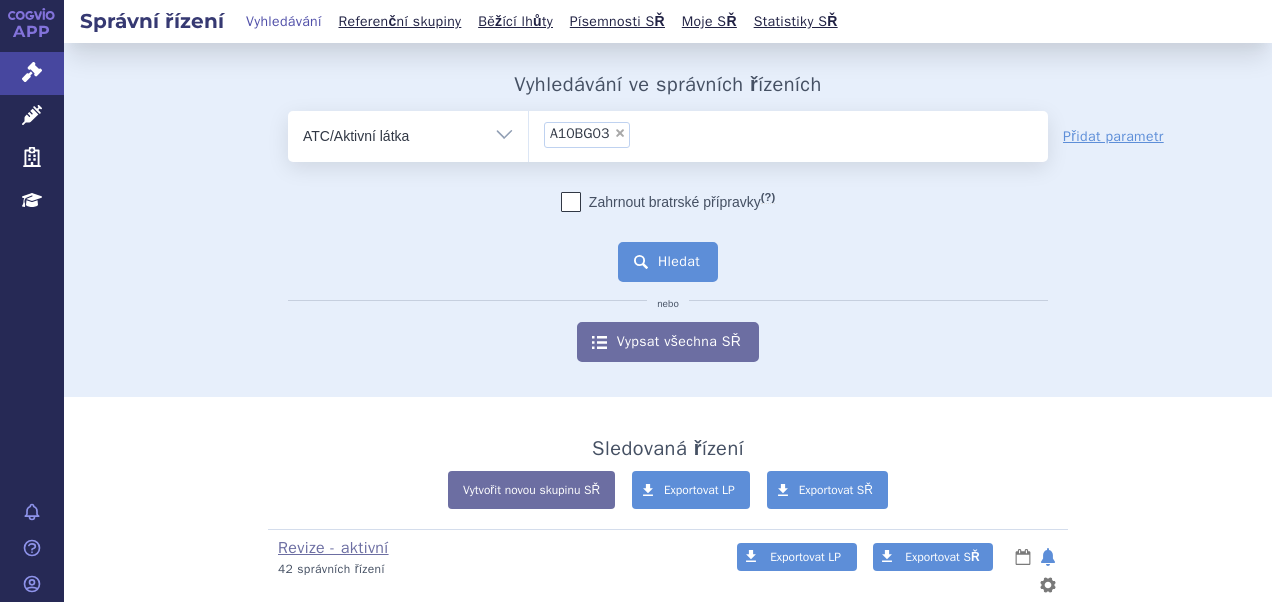 click on "Hledat" at bounding box center (668, 262) 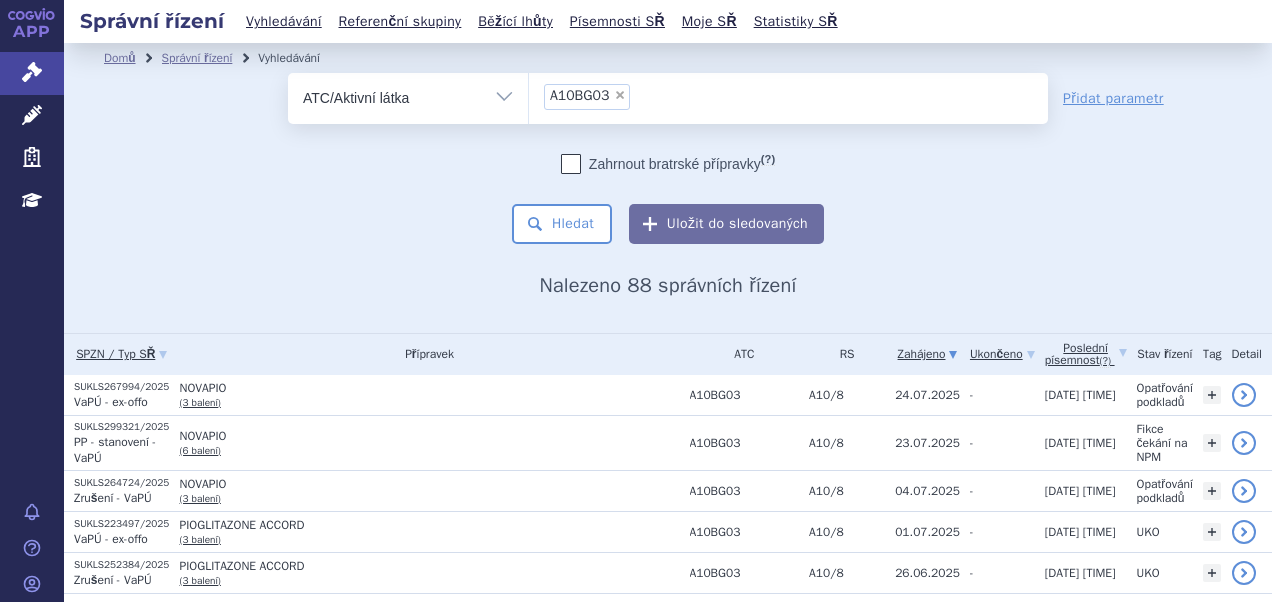 scroll, scrollTop: 0, scrollLeft: 0, axis: both 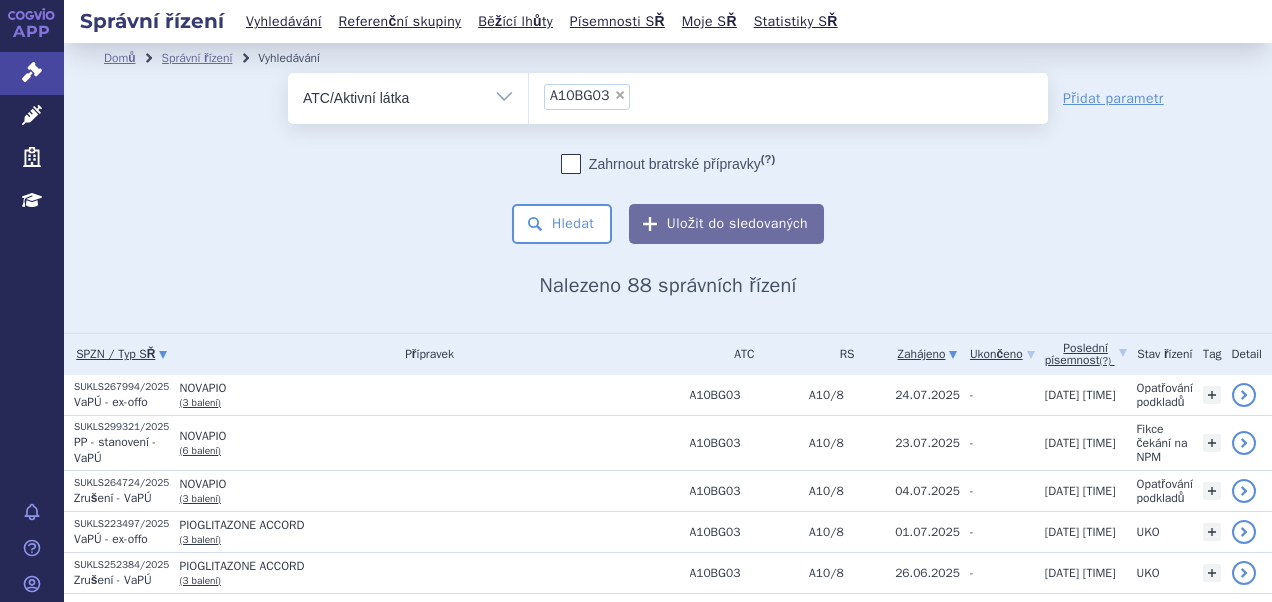 click on "SPZN / Typ SŘ" at bounding box center (122, 354) 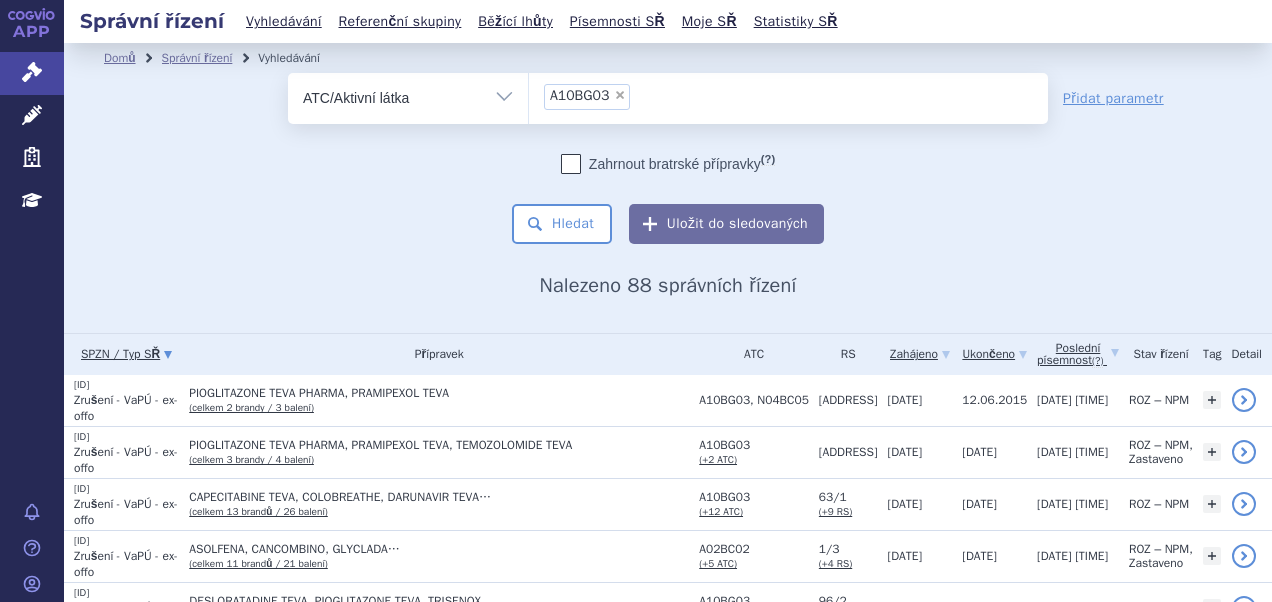 scroll, scrollTop: 0, scrollLeft: 0, axis: both 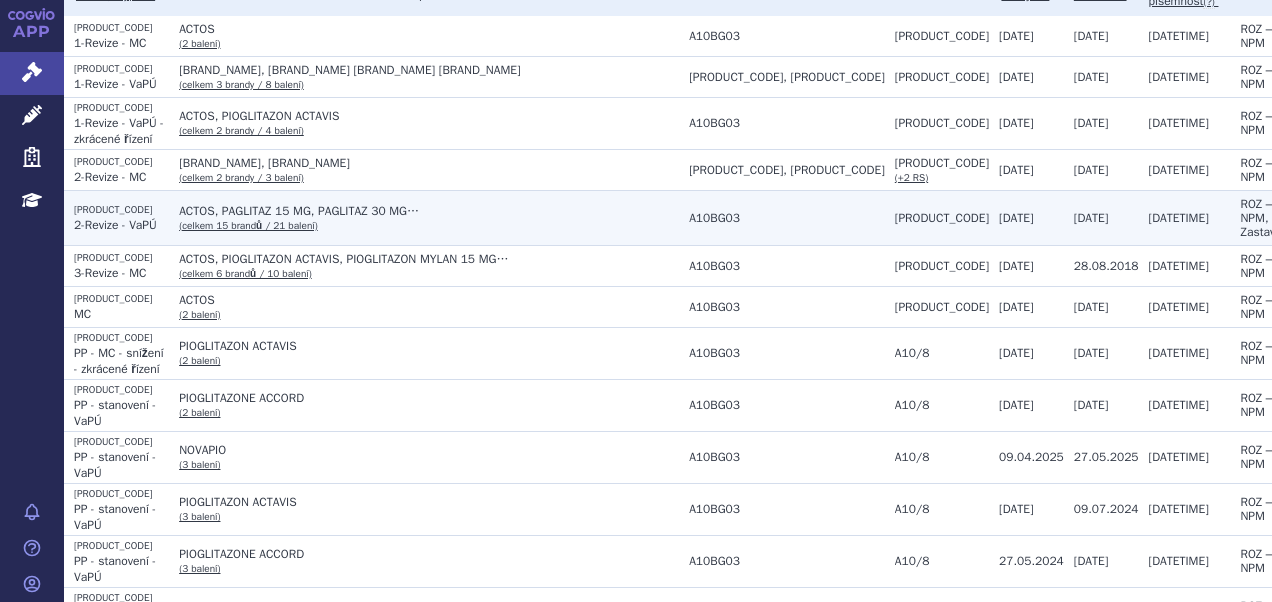 click on "[PRODUCT_CODE]" at bounding box center (121, 210) 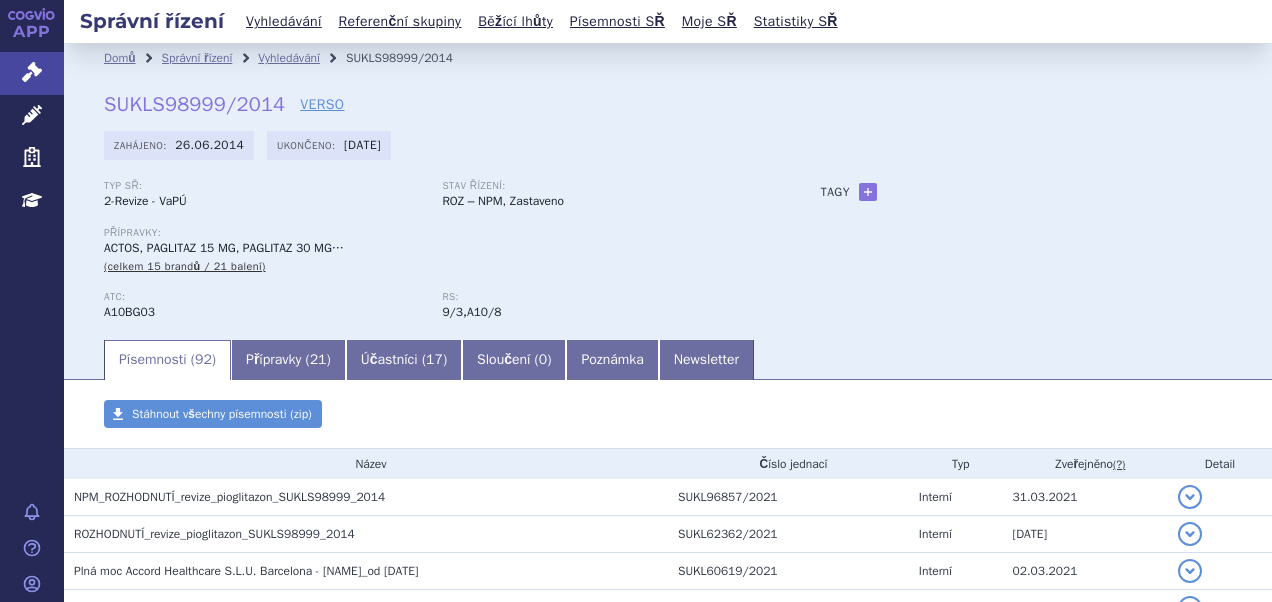 scroll, scrollTop: 0, scrollLeft: 0, axis: both 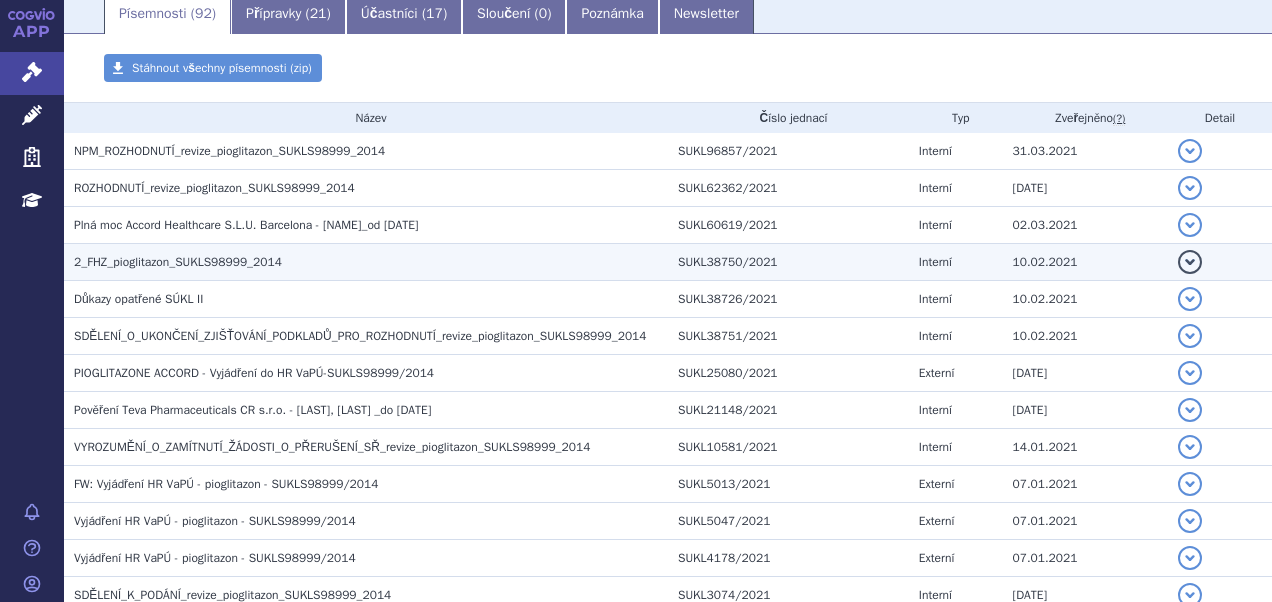 click on "2_FHZ_pioglitazon_SUKLS98999_2014" at bounding box center [178, 262] 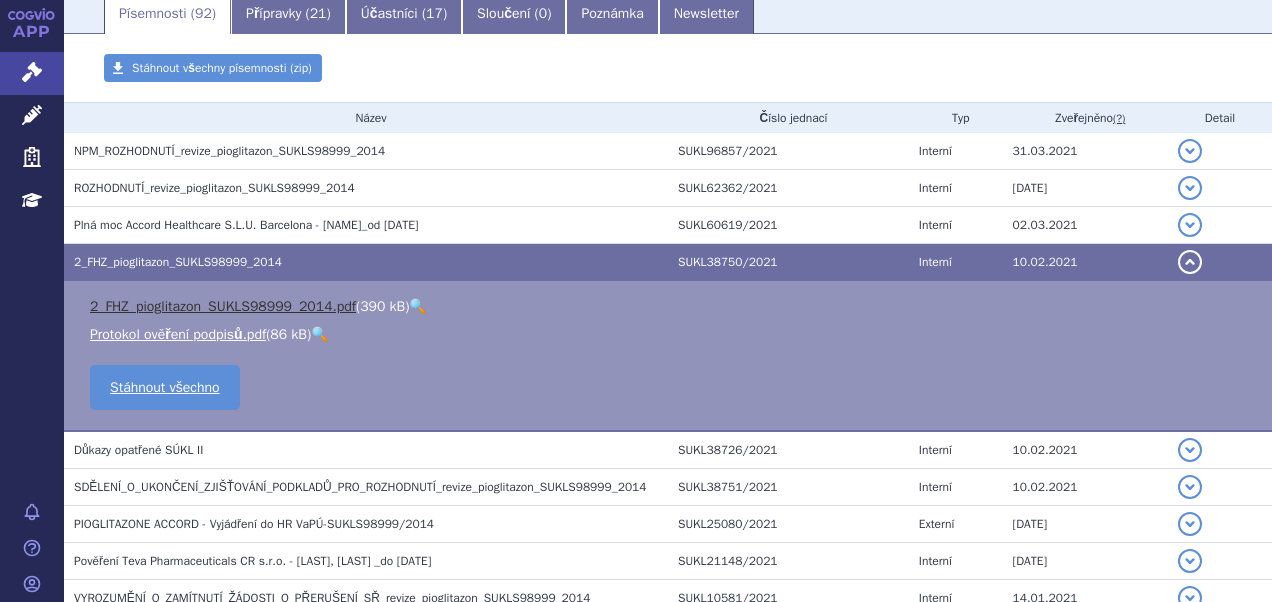 click on "2_FHZ_pioglitazon_SUKLS98999_2014.pdf" at bounding box center [223, 306] 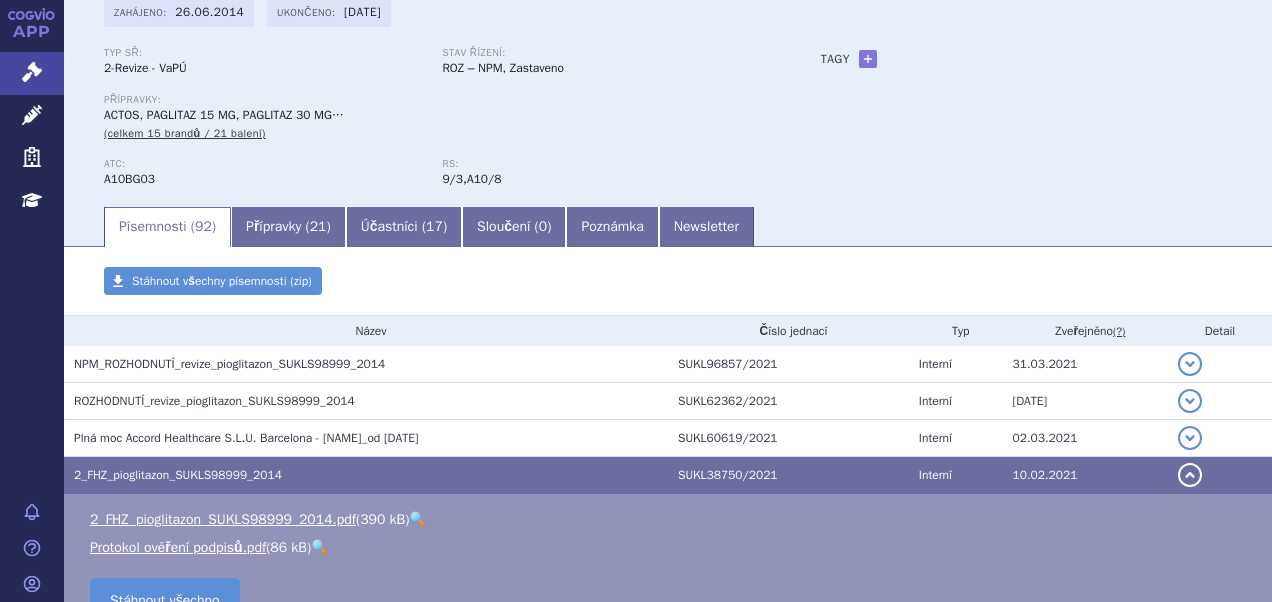 scroll, scrollTop: 0, scrollLeft: 0, axis: both 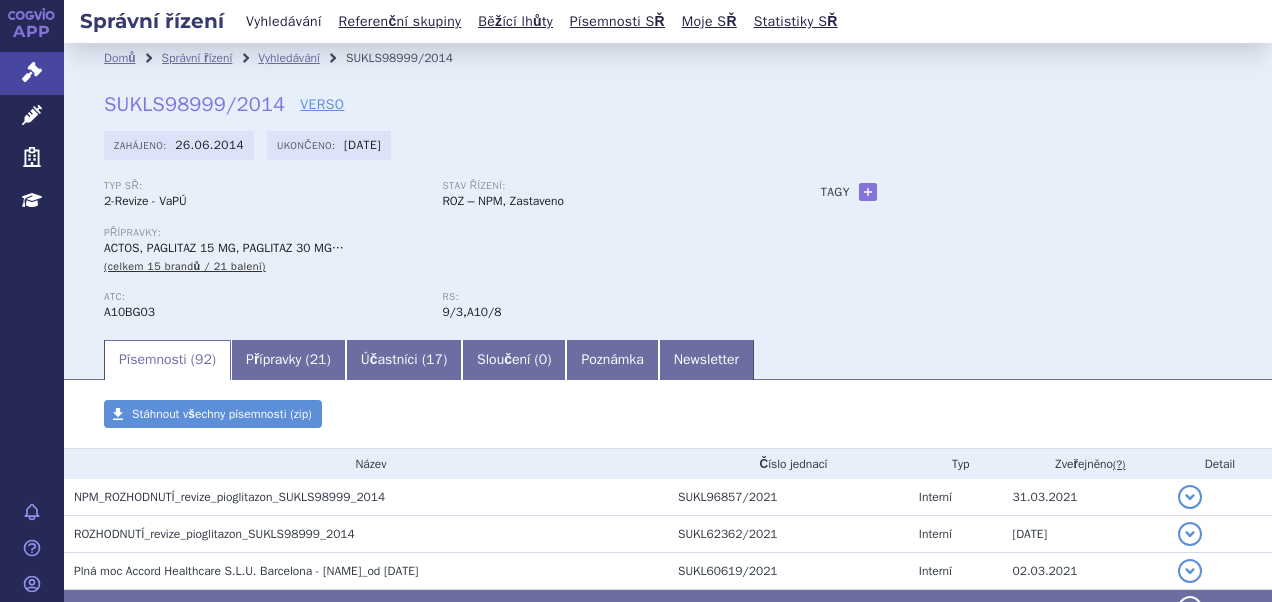 click on "Vyhledávání" at bounding box center (284, 21) 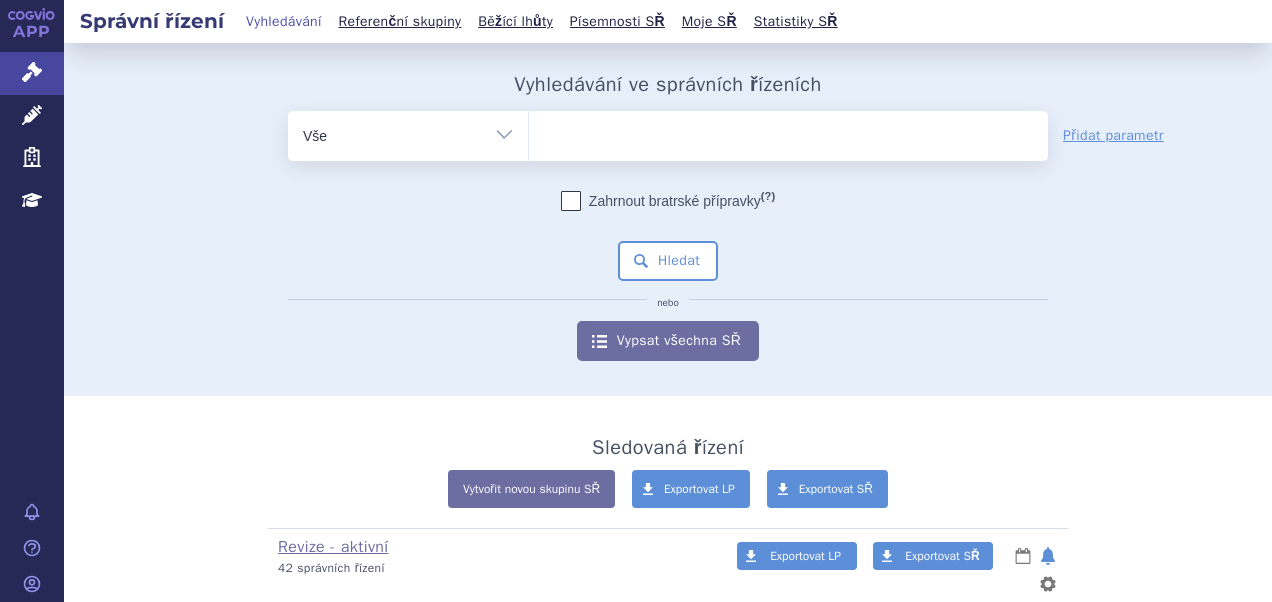 scroll, scrollTop: 0, scrollLeft: 0, axis: both 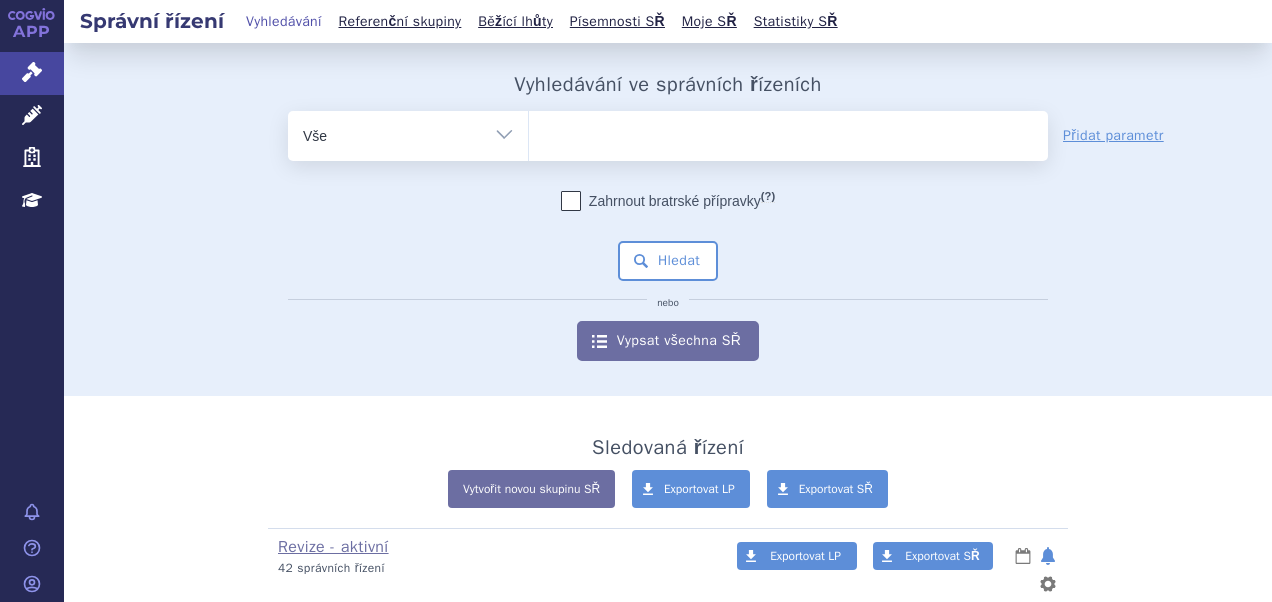 drag, startPoint x: 0, startPoint y: 0, endPoint x: 442, endPoint y: 144, distance: 464.86557 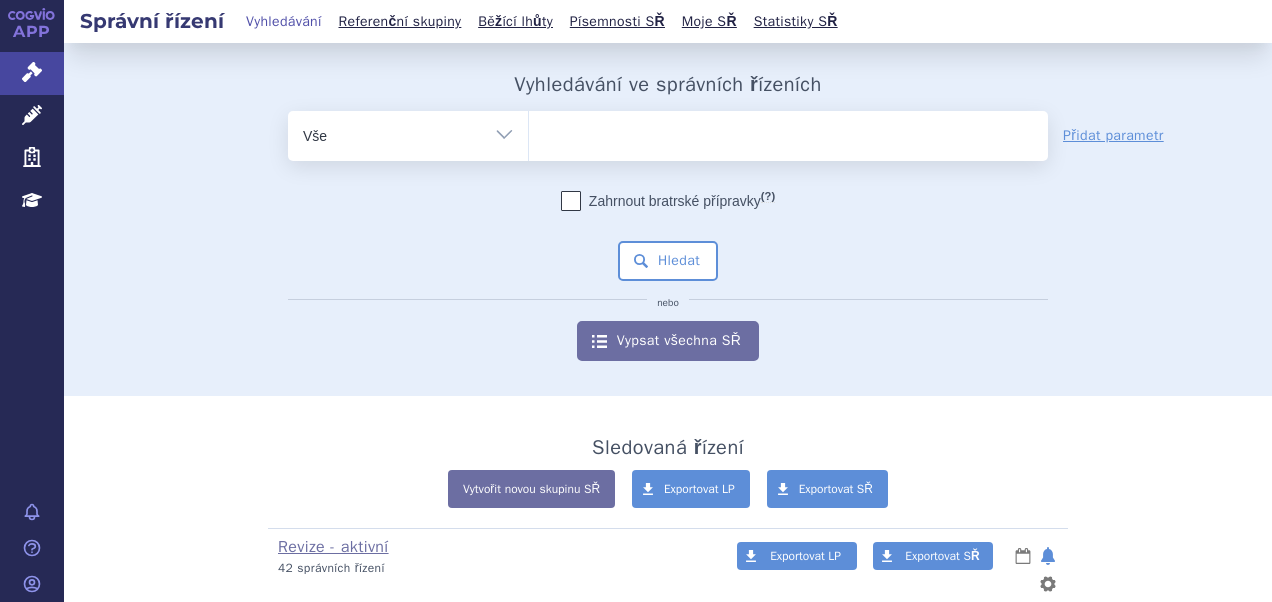 select on "filter-atc-group" 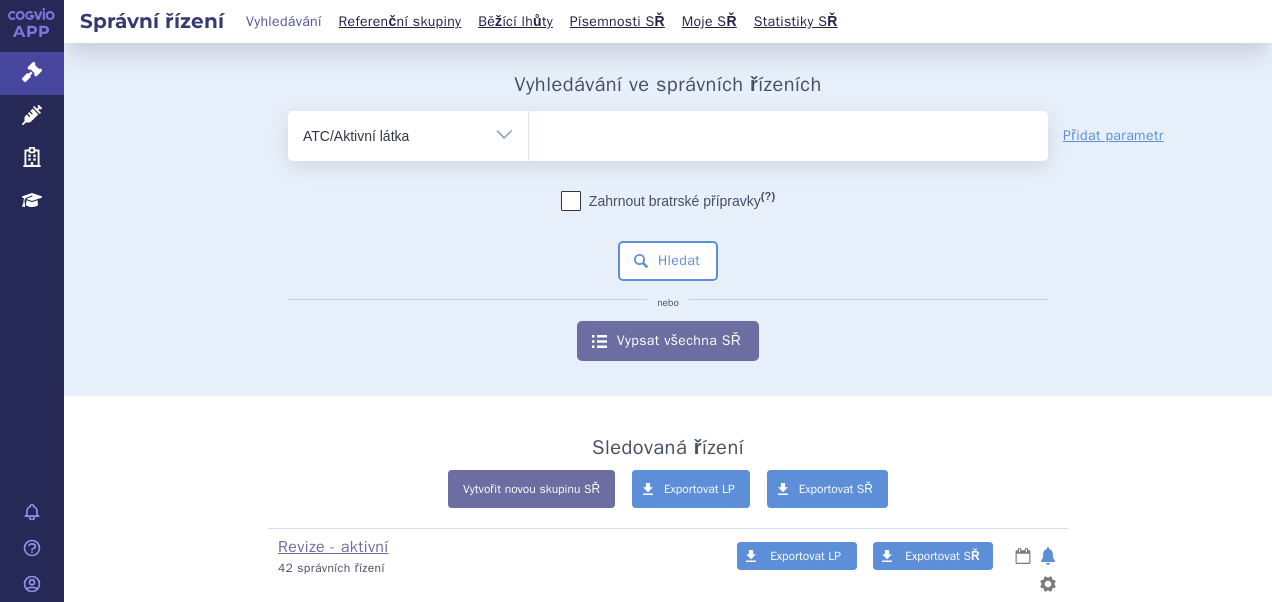 click on "Vše
Spisová značka
Typ SŘ
Přípravek/SUKL kód
Účastník/Držitel" at bounding box center [408, 133] 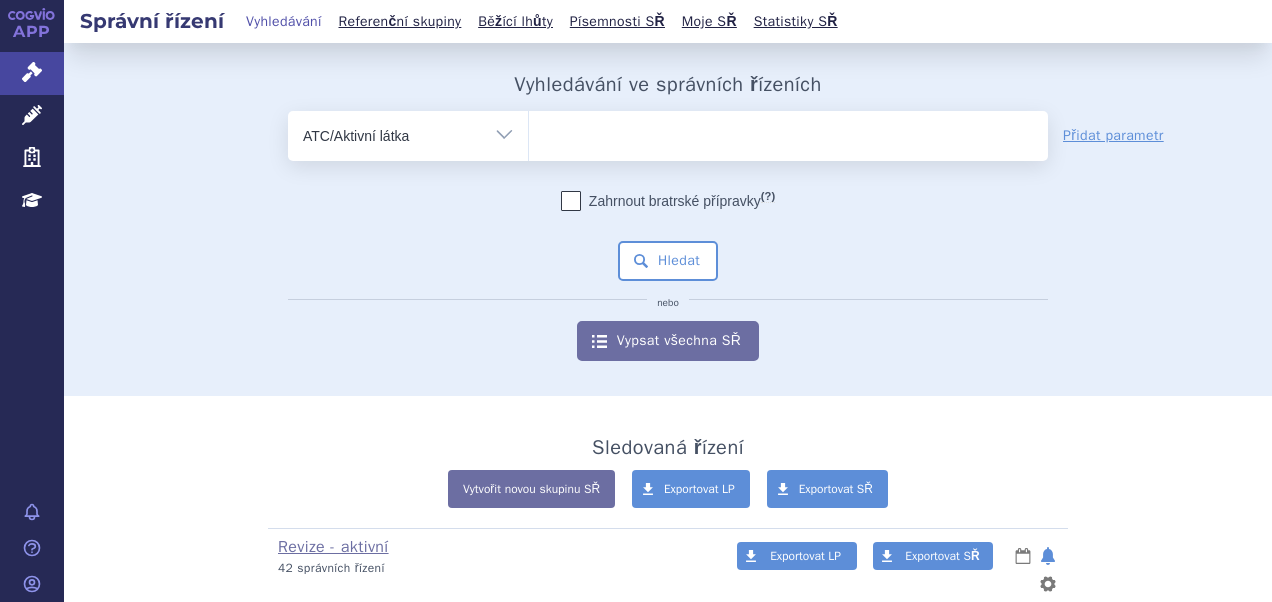 click at bounding box center [788, 132] 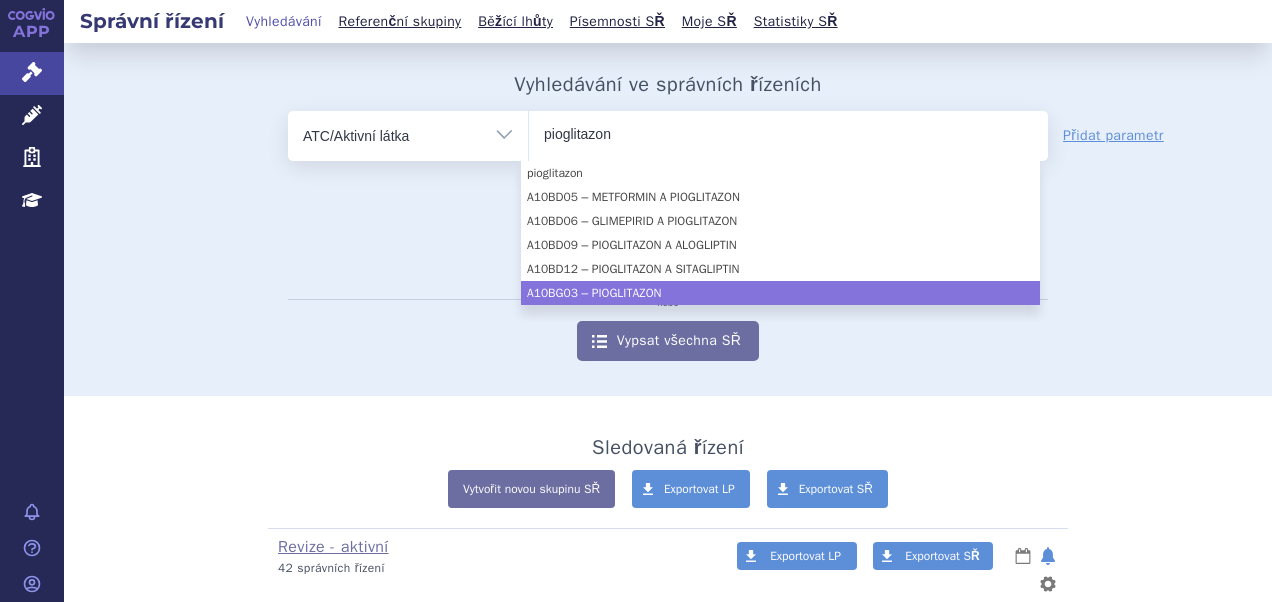 type on "pioglitazon" 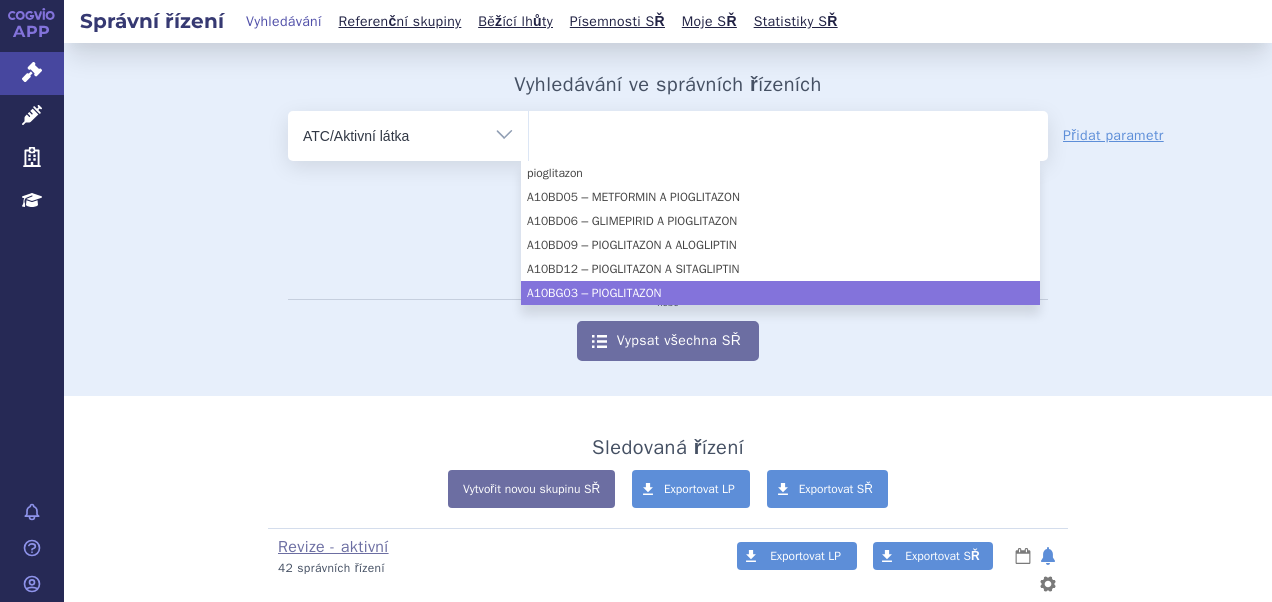 select on "A10BG03" 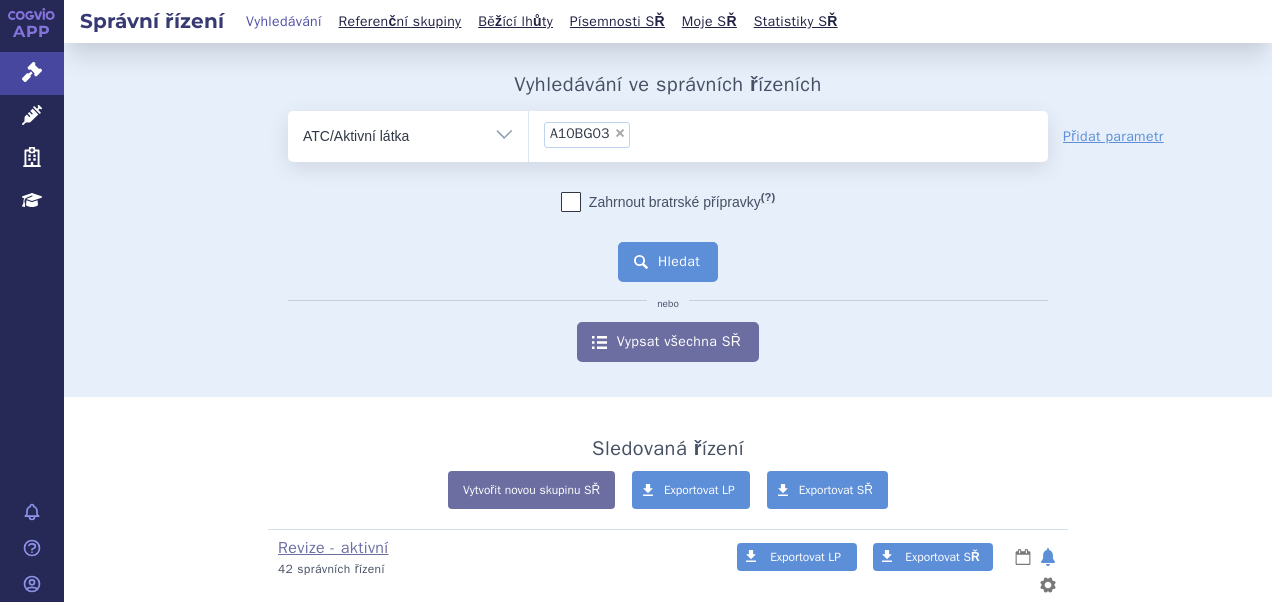 click on "Hledat" at bounding box center (668, 262) 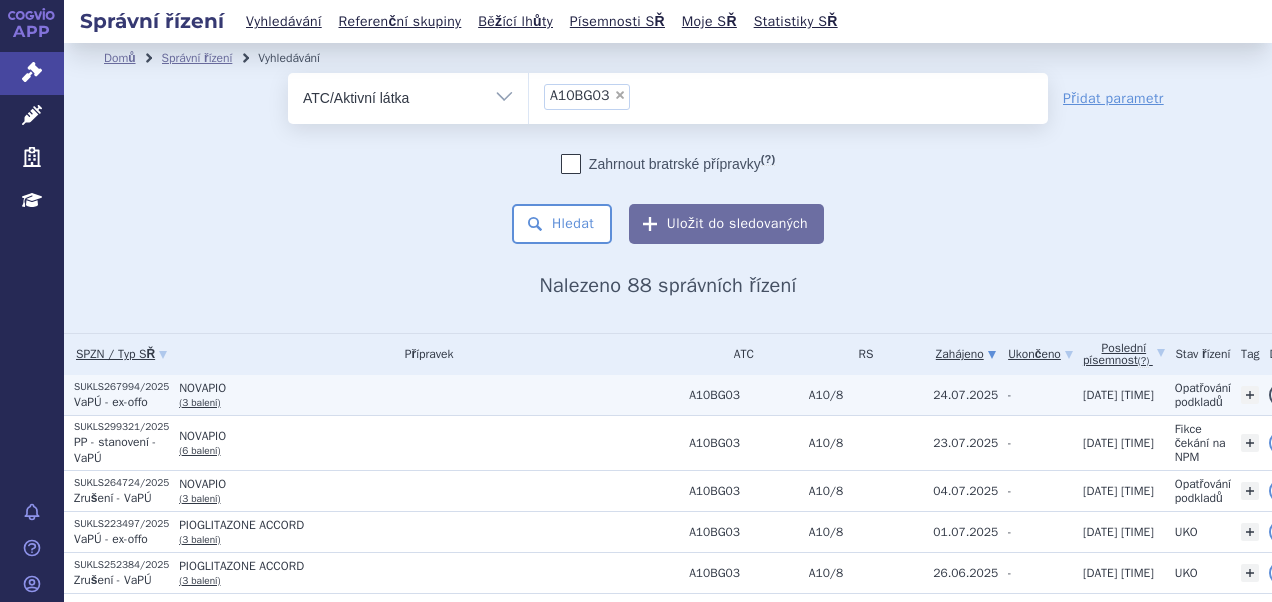 scroll, scrollTop: 0, scrollLeft: 0, axis: both 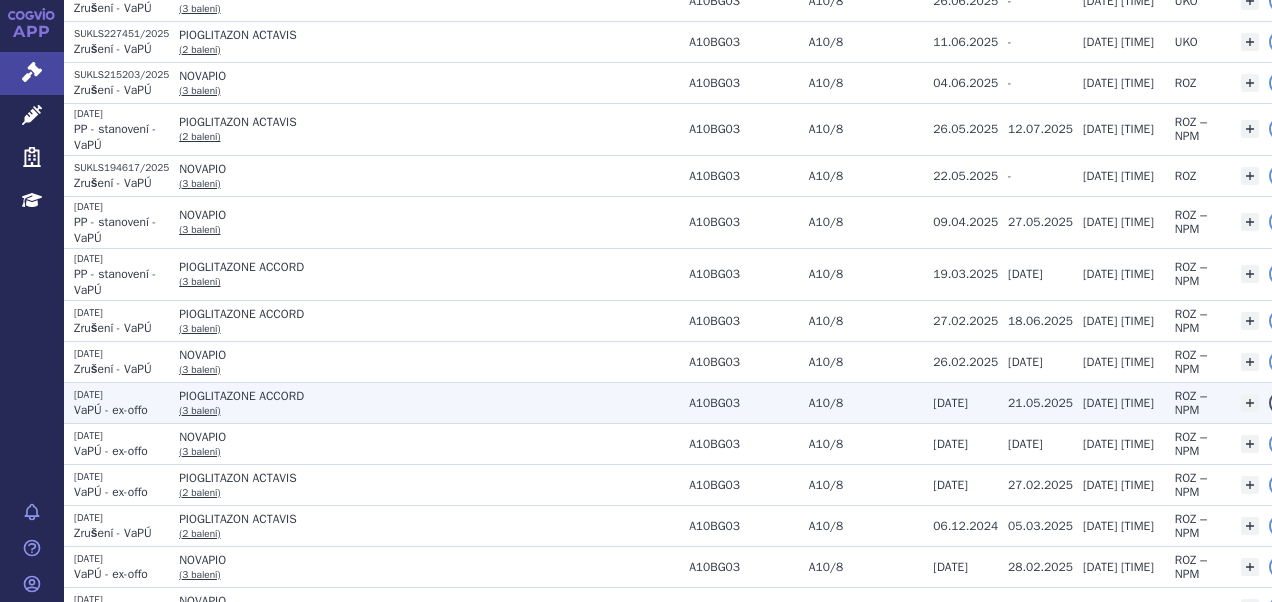 click on "VaPÚ - ex-offo" at bounding box center [111, 410] 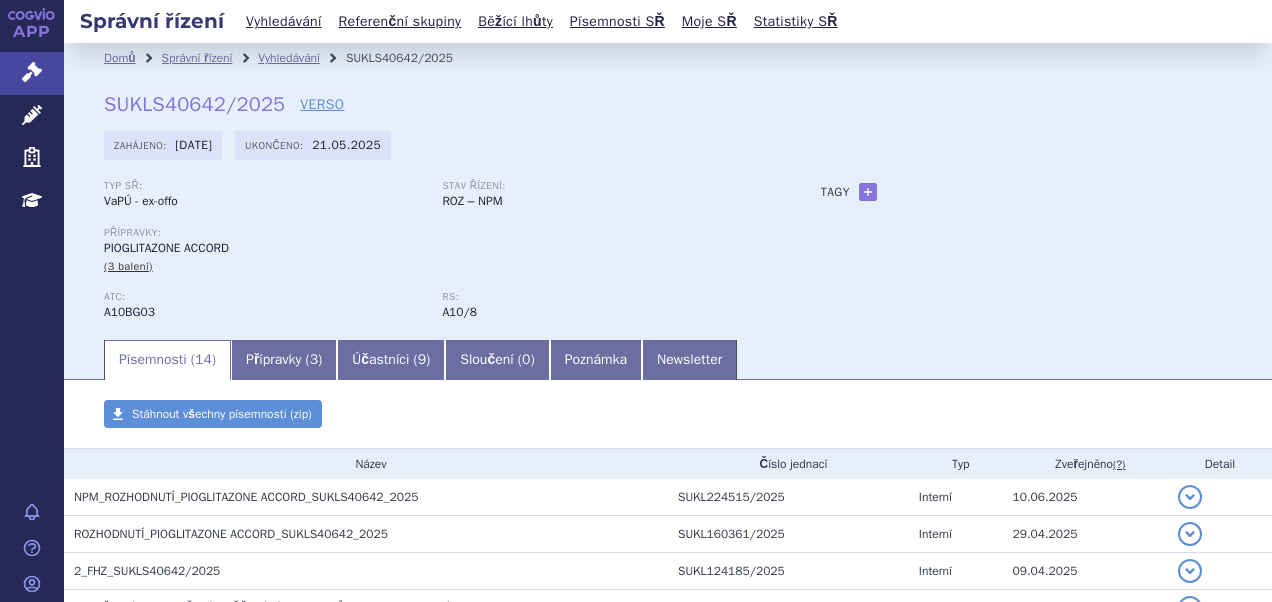 scroll, scrollTop: 0, scrollLeft: 0, axis: both 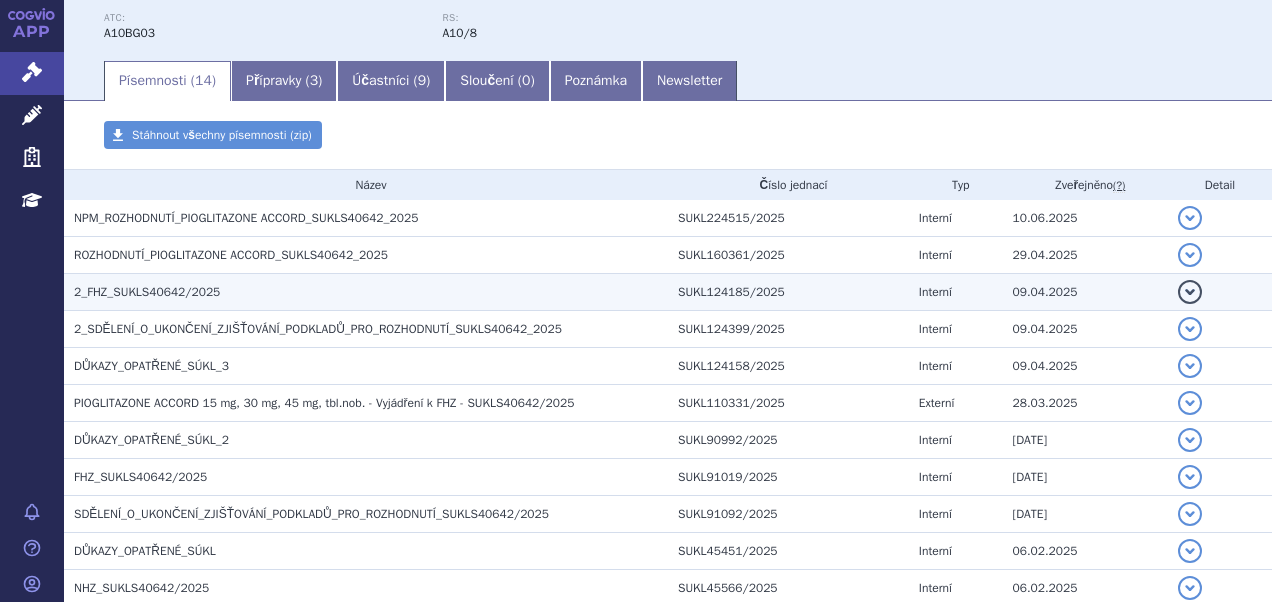 click on "2_FHZ_SUKLS40642/2025" at bounding box center [147, 292] 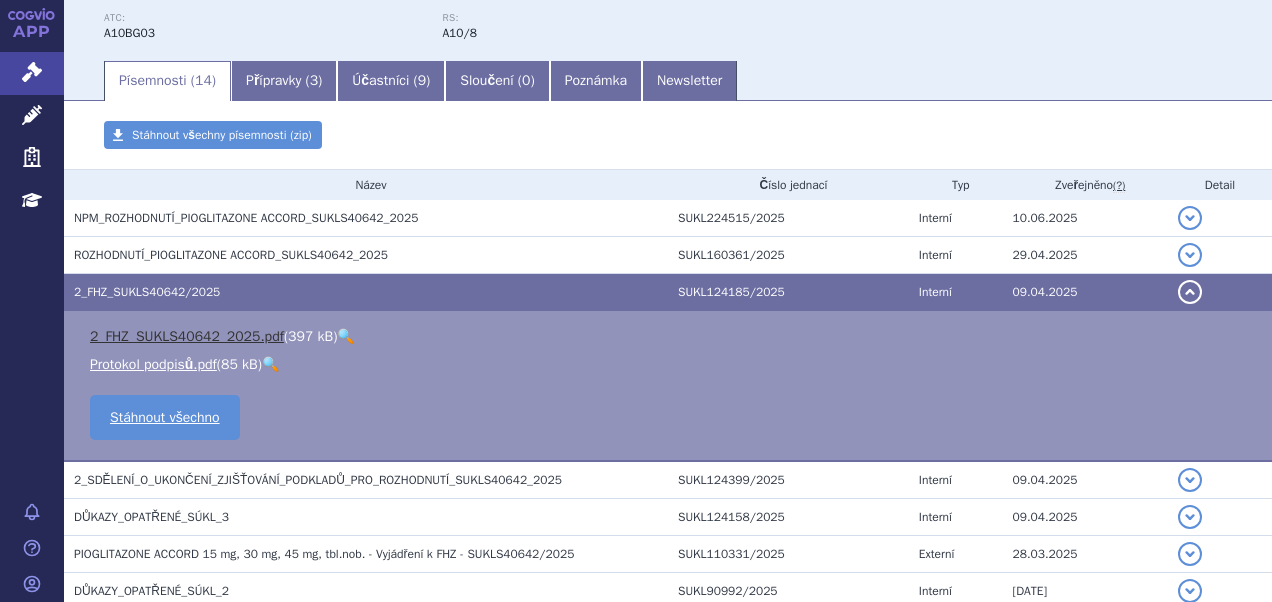 click on "2_FHZ_SUKLS40642_2025.pdf" at bounding box center (187, 336) 